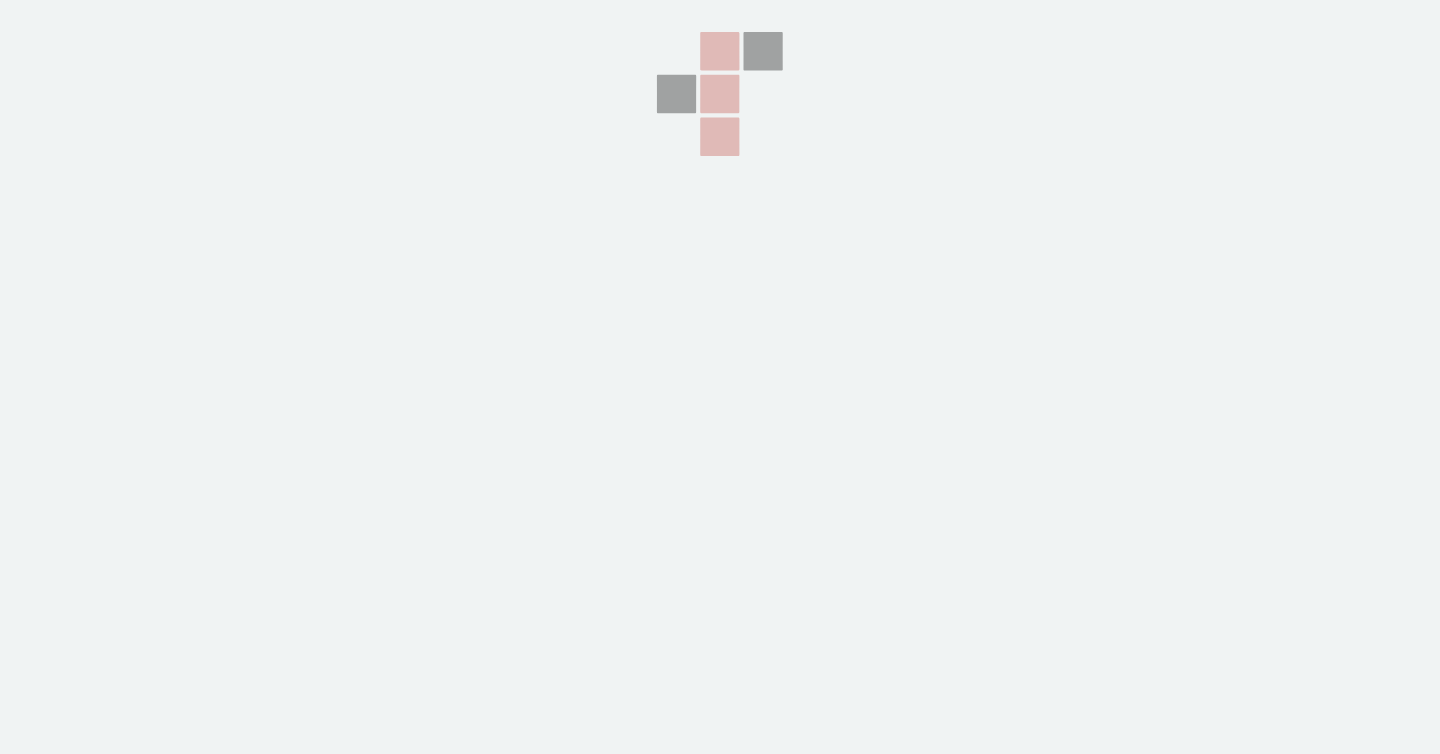 scroll, scrollTop: 0, scrollLeft: 0, axis: both 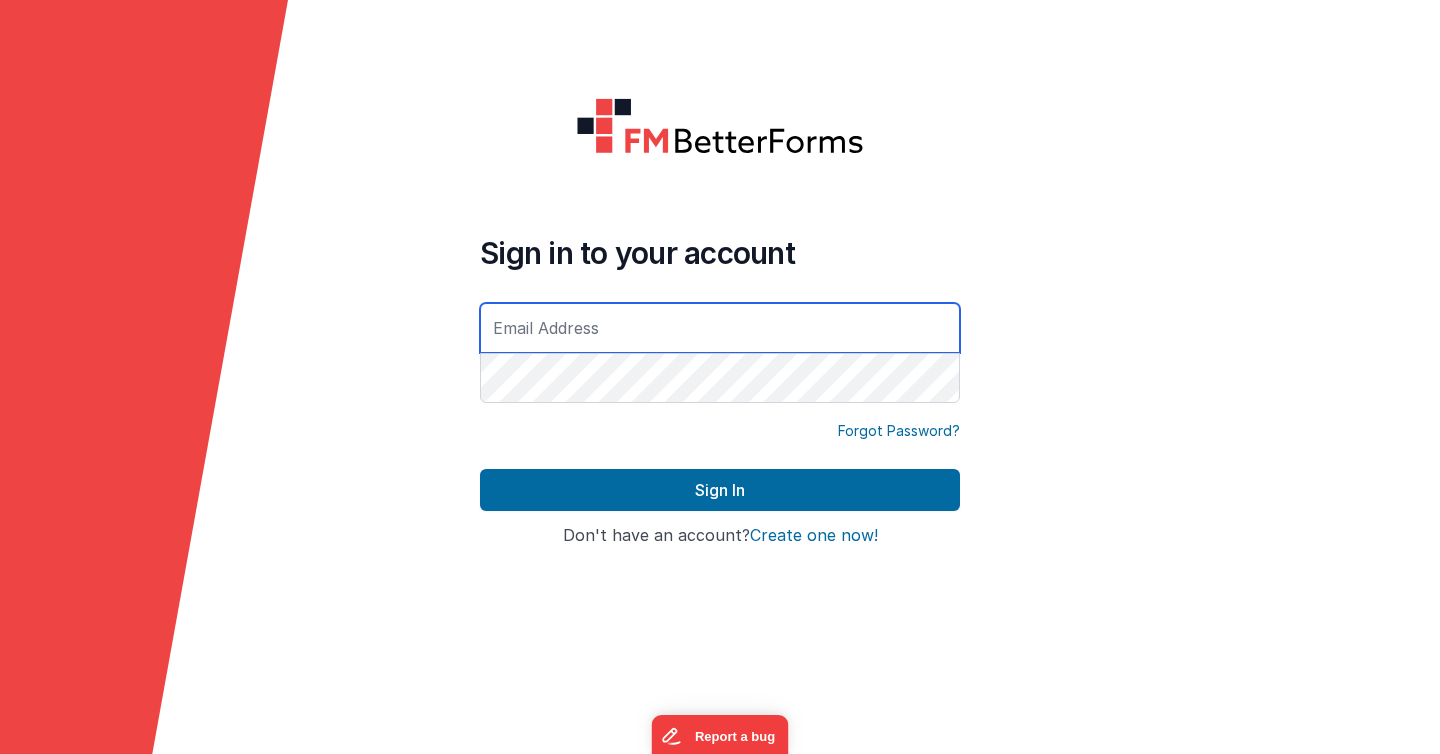 type on "[EMAIL_ADDRESS][DOMAIN_NAME]" 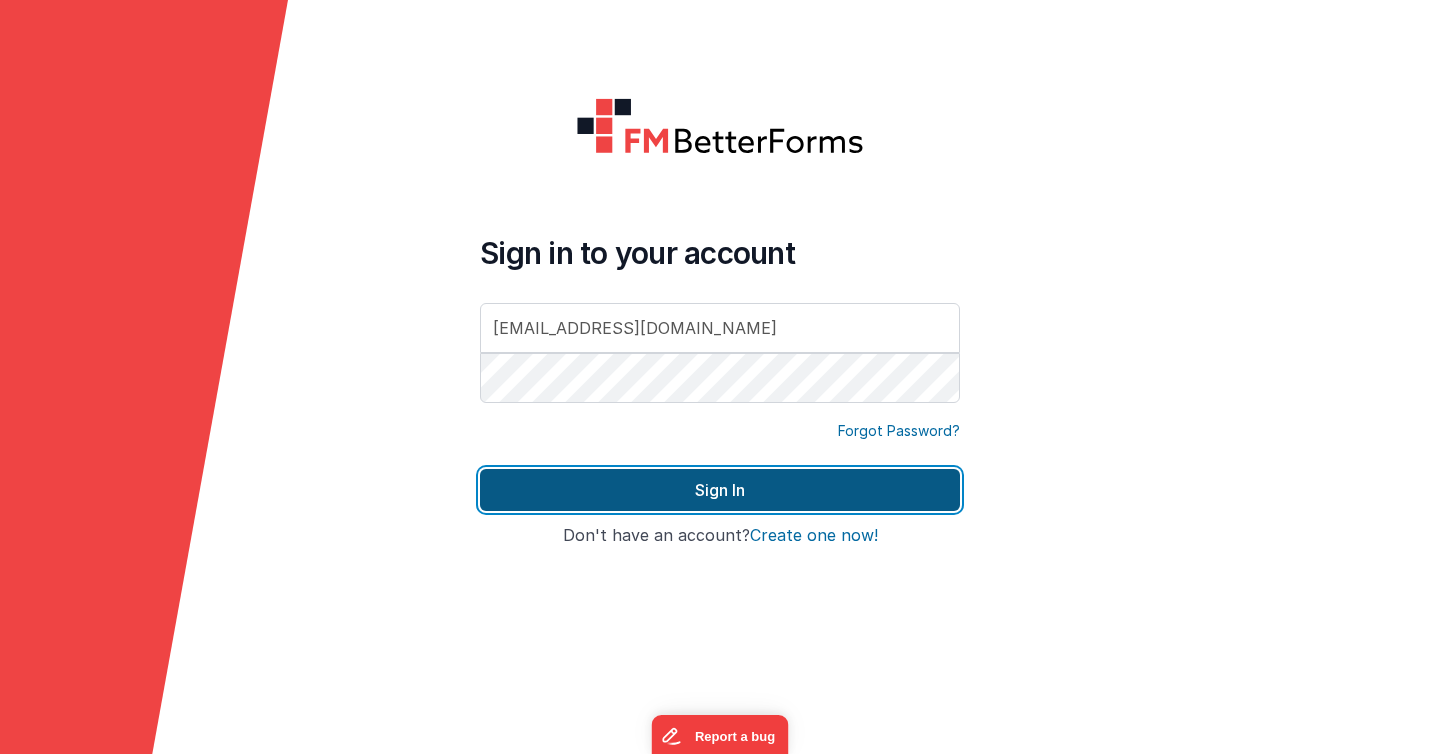 click on "Sign In" at bounding box center (720, 490) 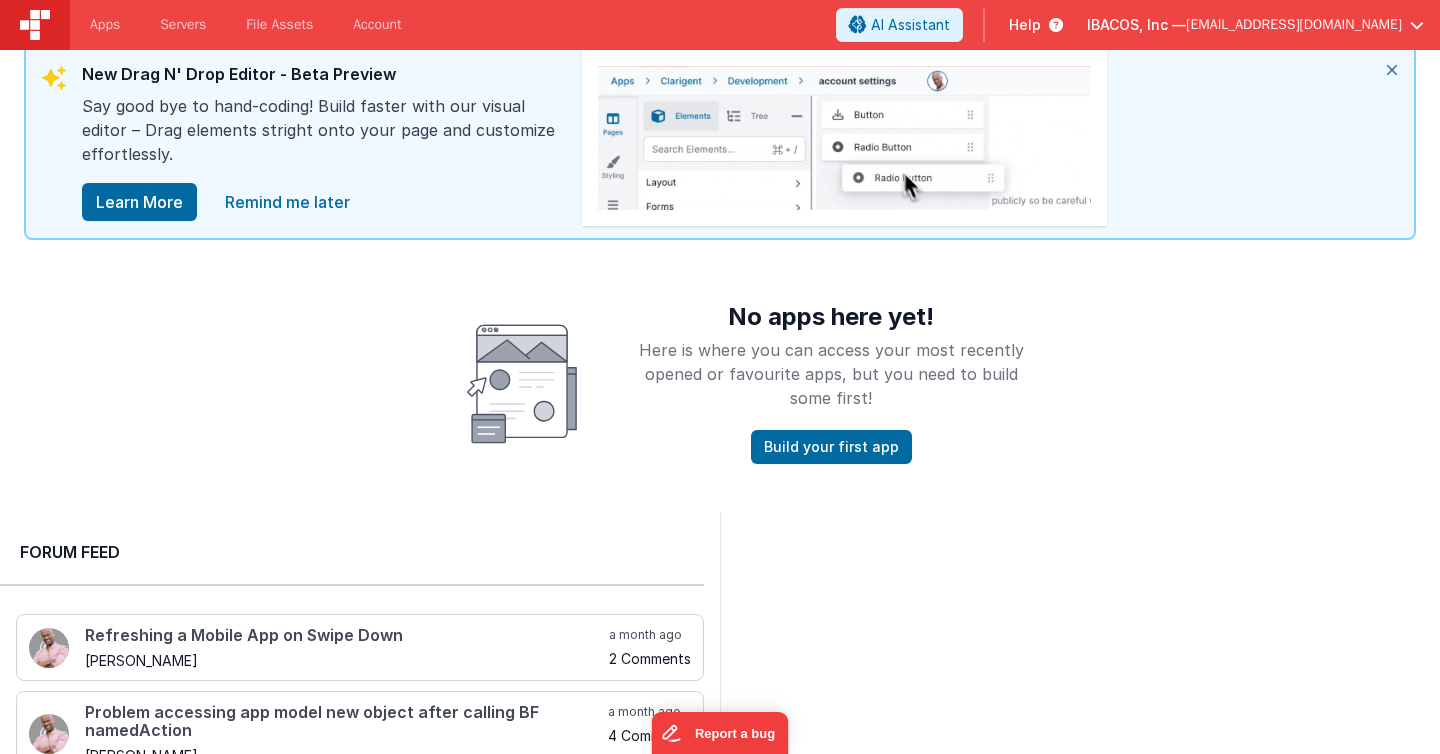 scroll, scrollTop: 0, scrollLeft: 0, axis: both 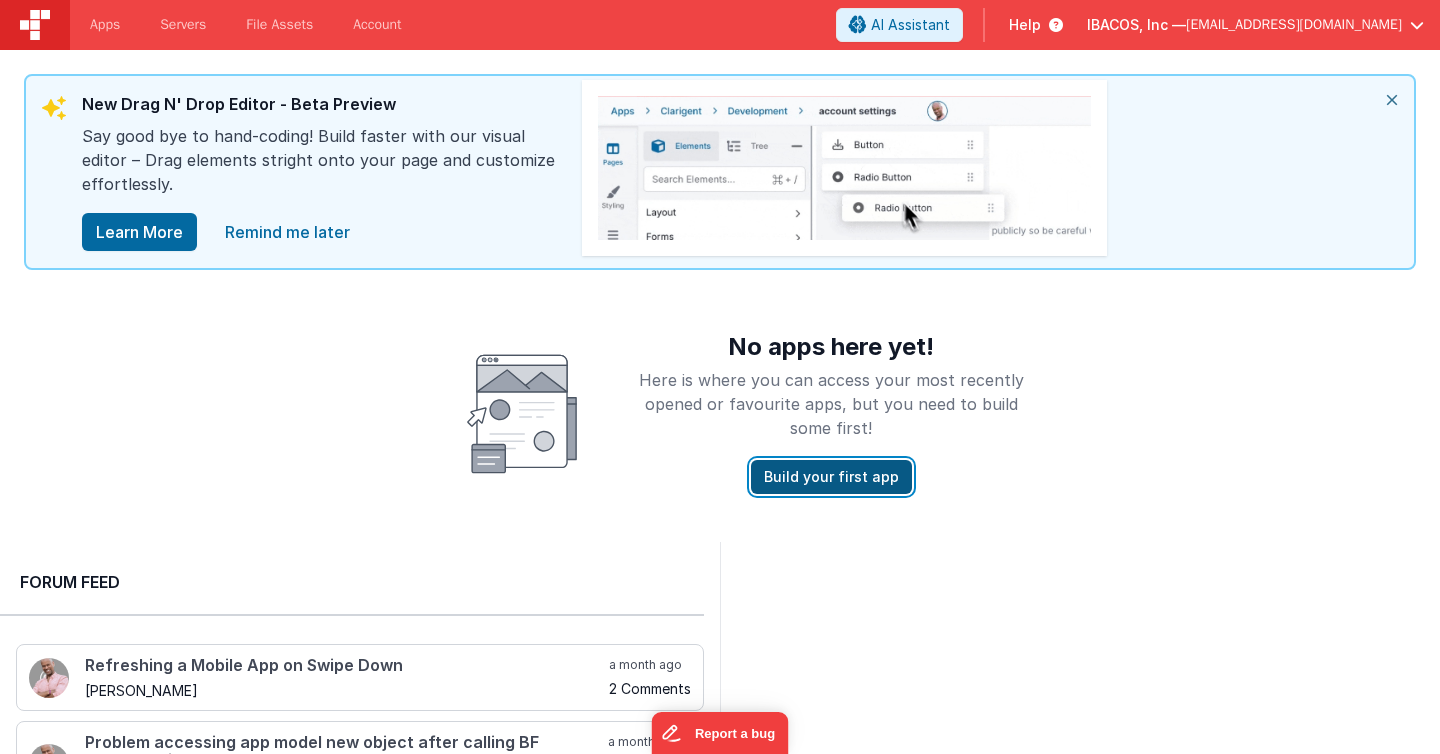 click on "Build your first app" at bounding box center (831, 477) 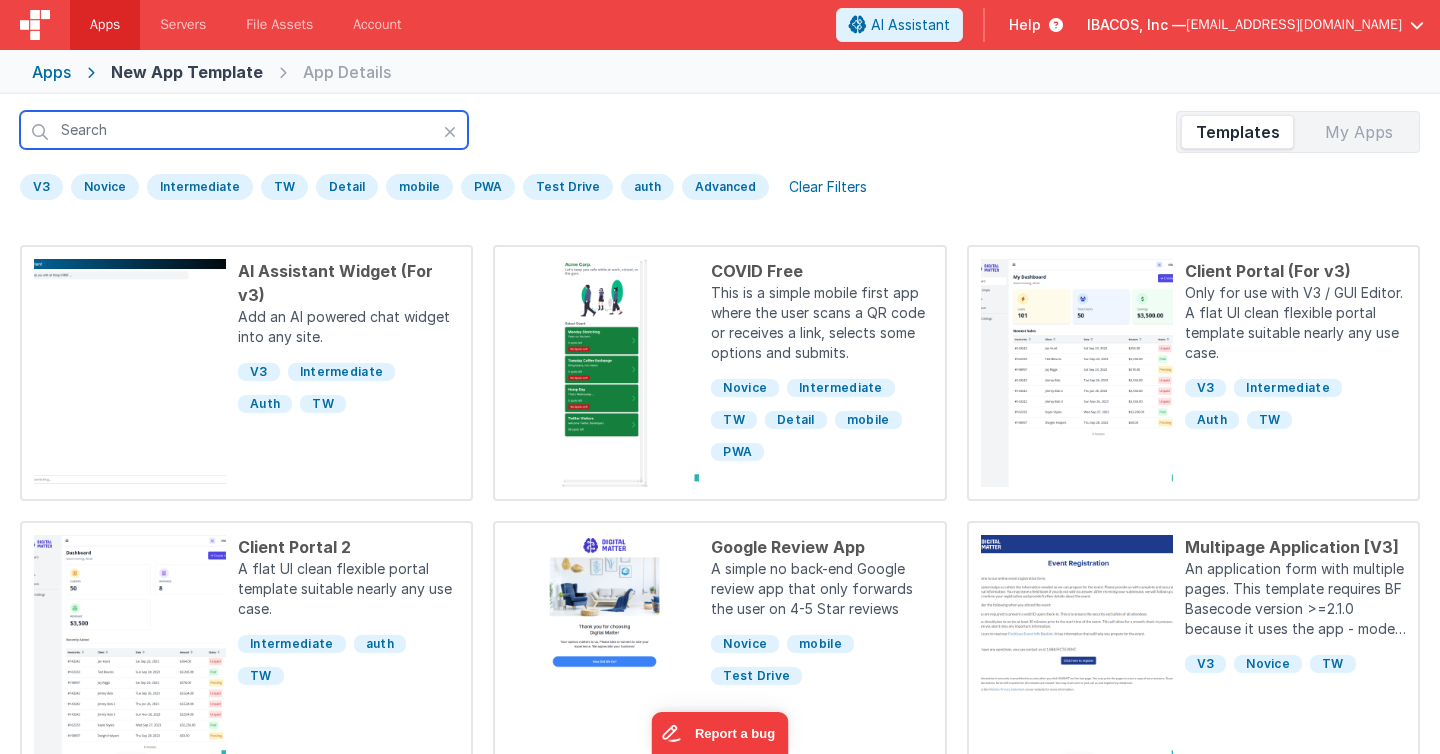 scroll, scrollTop: 59, scrollLeft: 0, axis: vertical 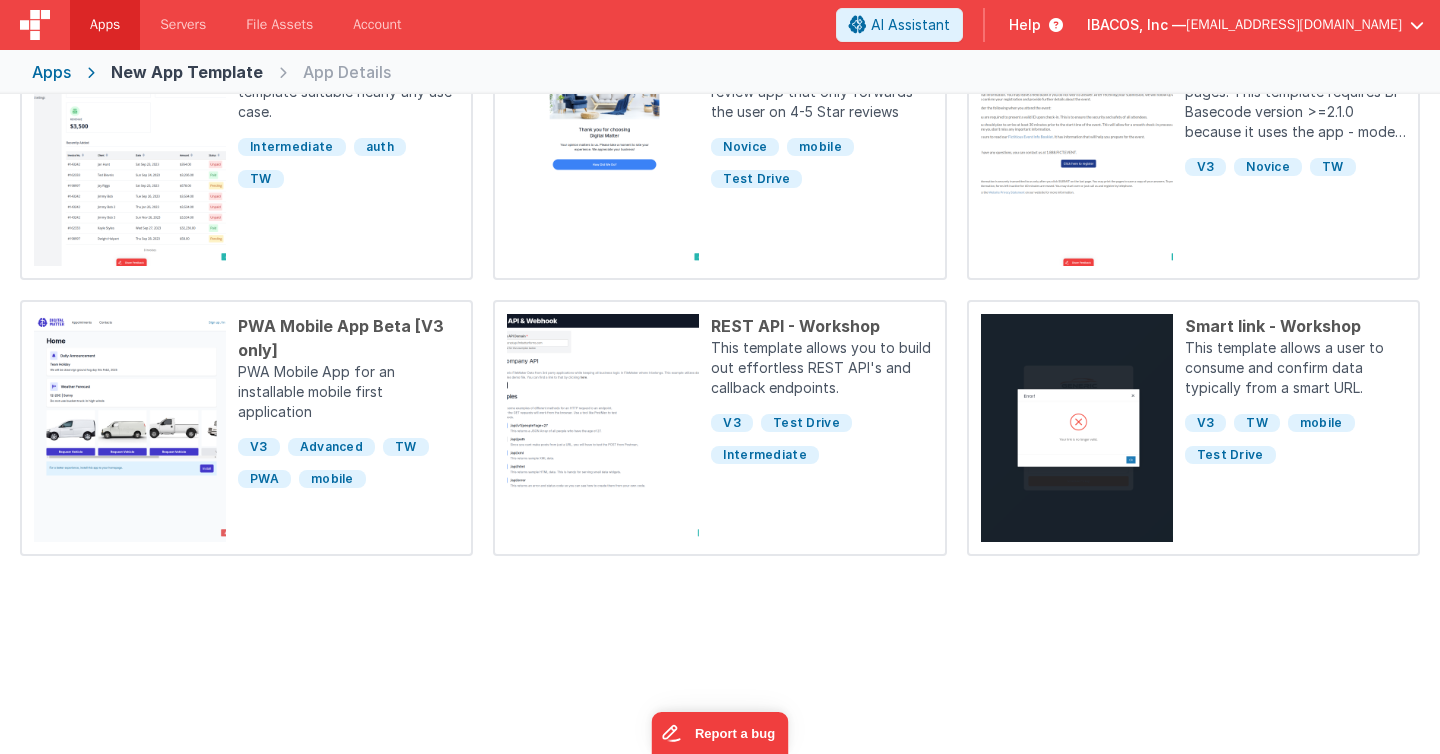 click on "This template allows you to build out effortless REST API's and callback endpoints." at bounding box center (821, 370) 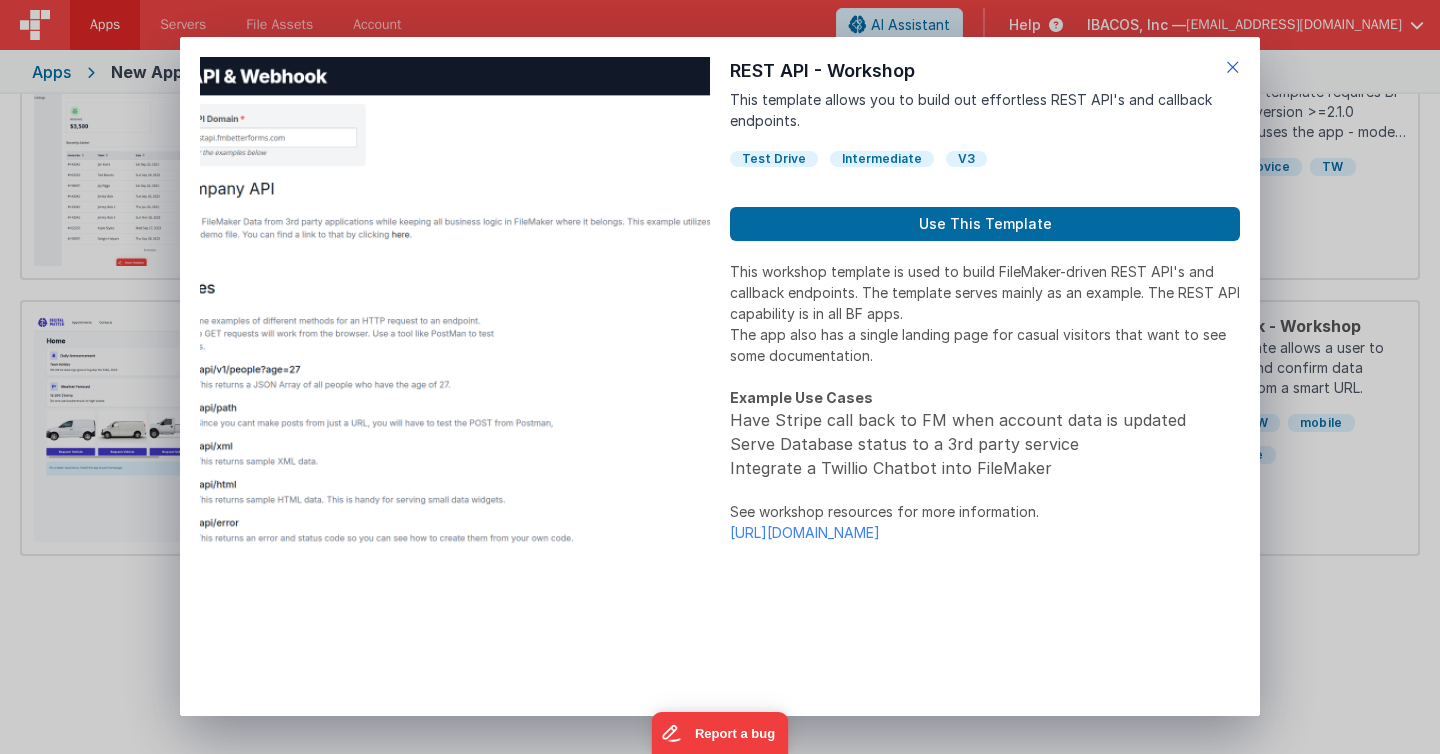 click at bounding box center (1233, 67) 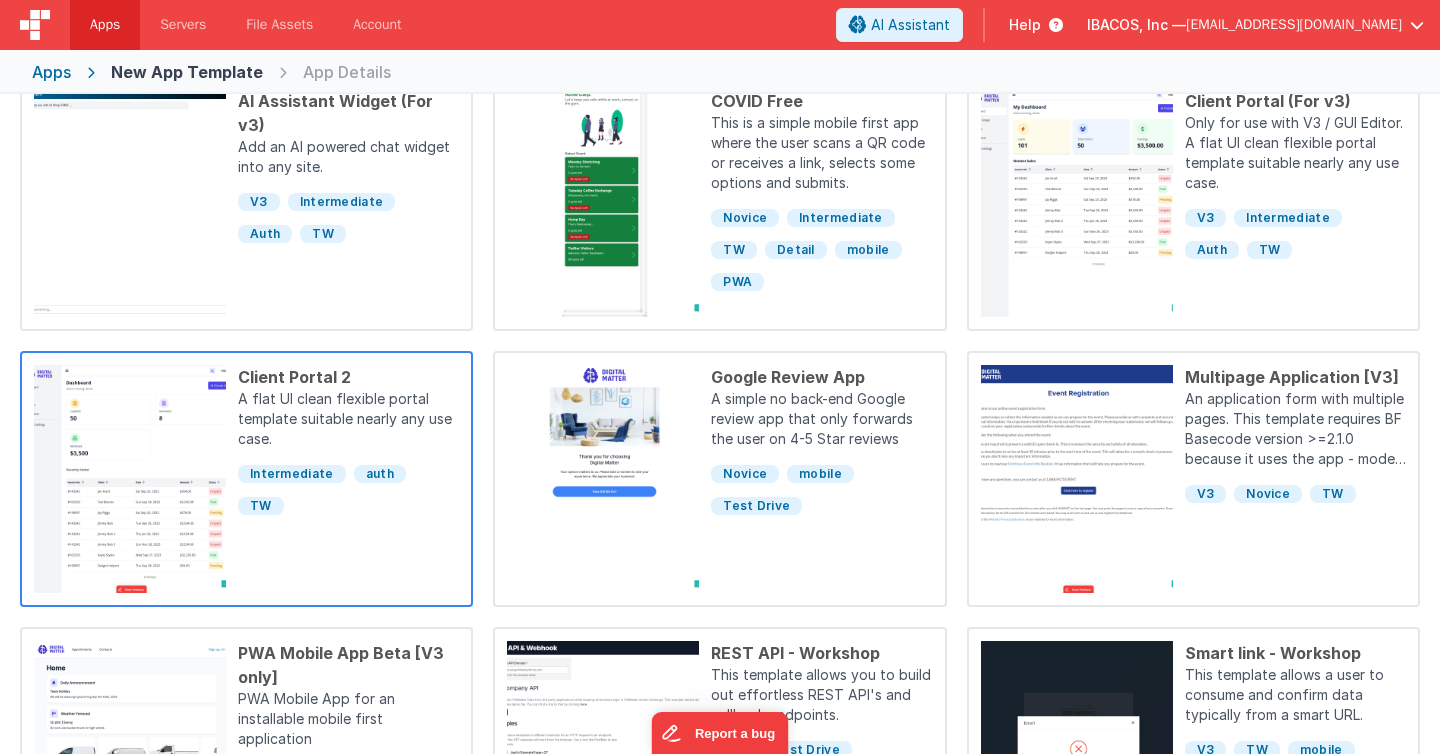 scroll, scrollTop: 0, scrollLeft: 0, axis: both 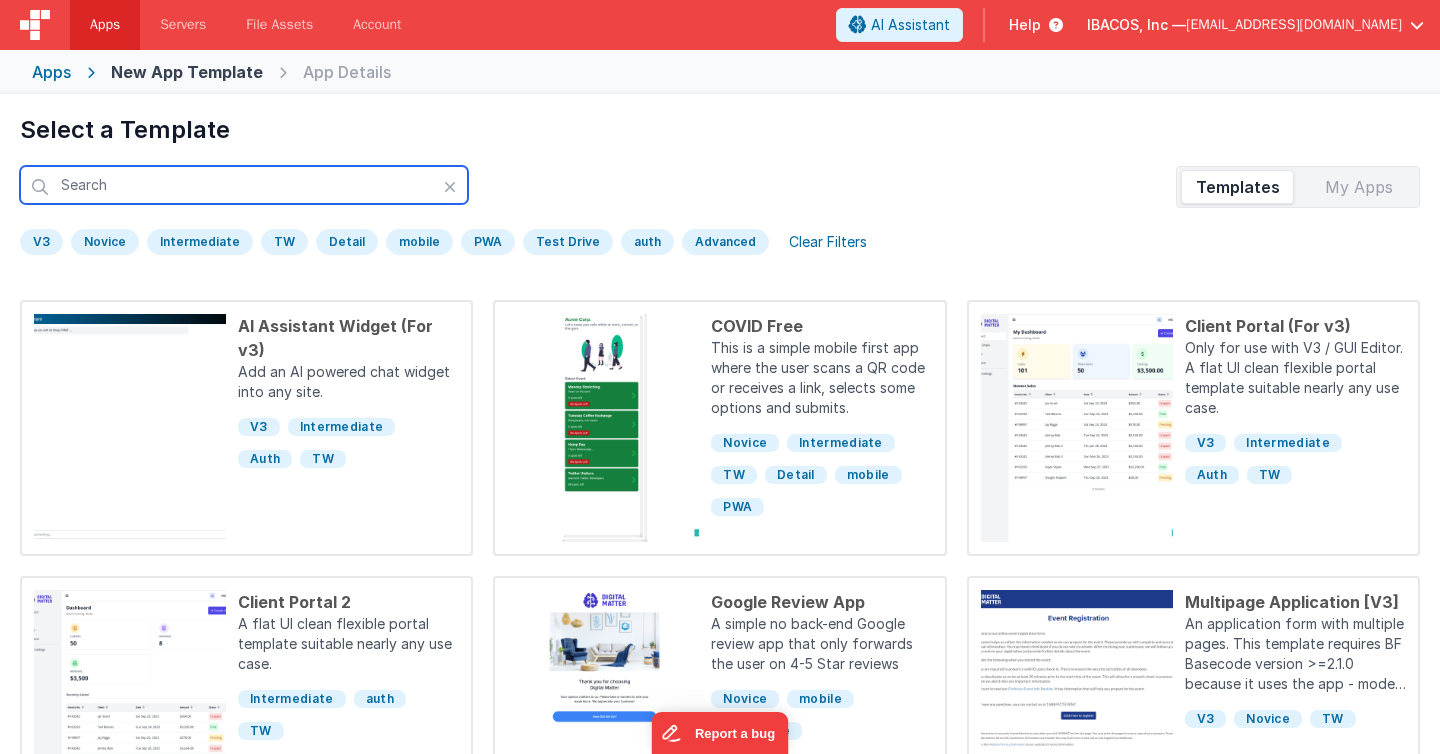 click at bounding box center (244, 185) 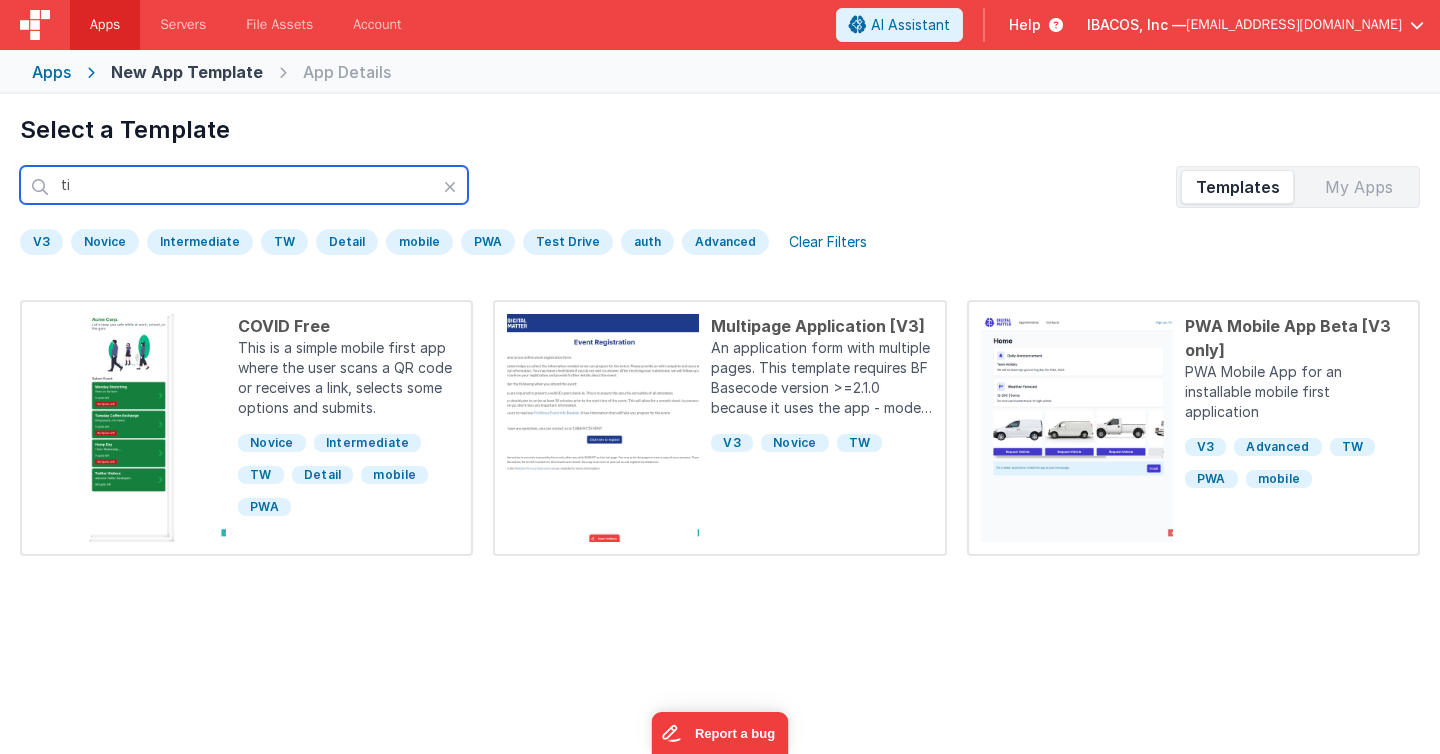 type on "t" 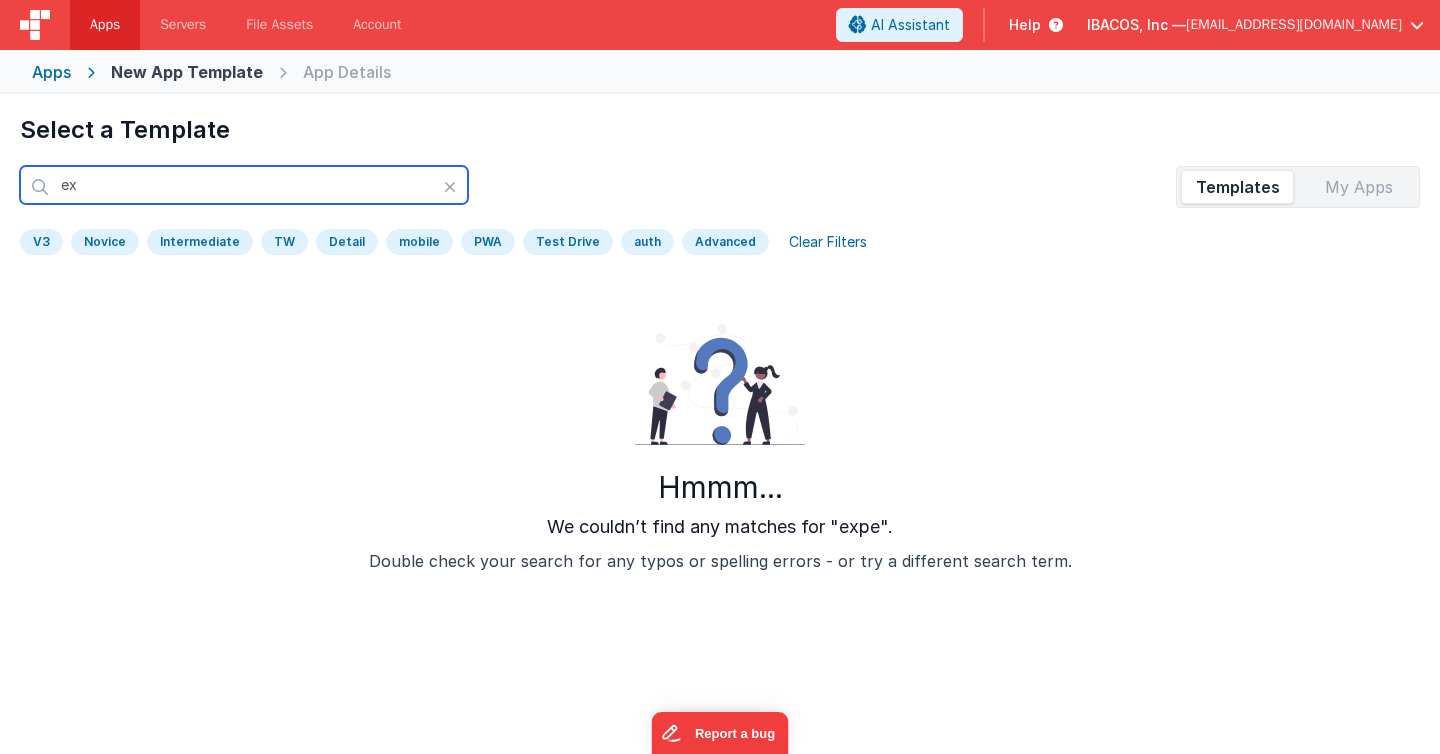 type on "e" 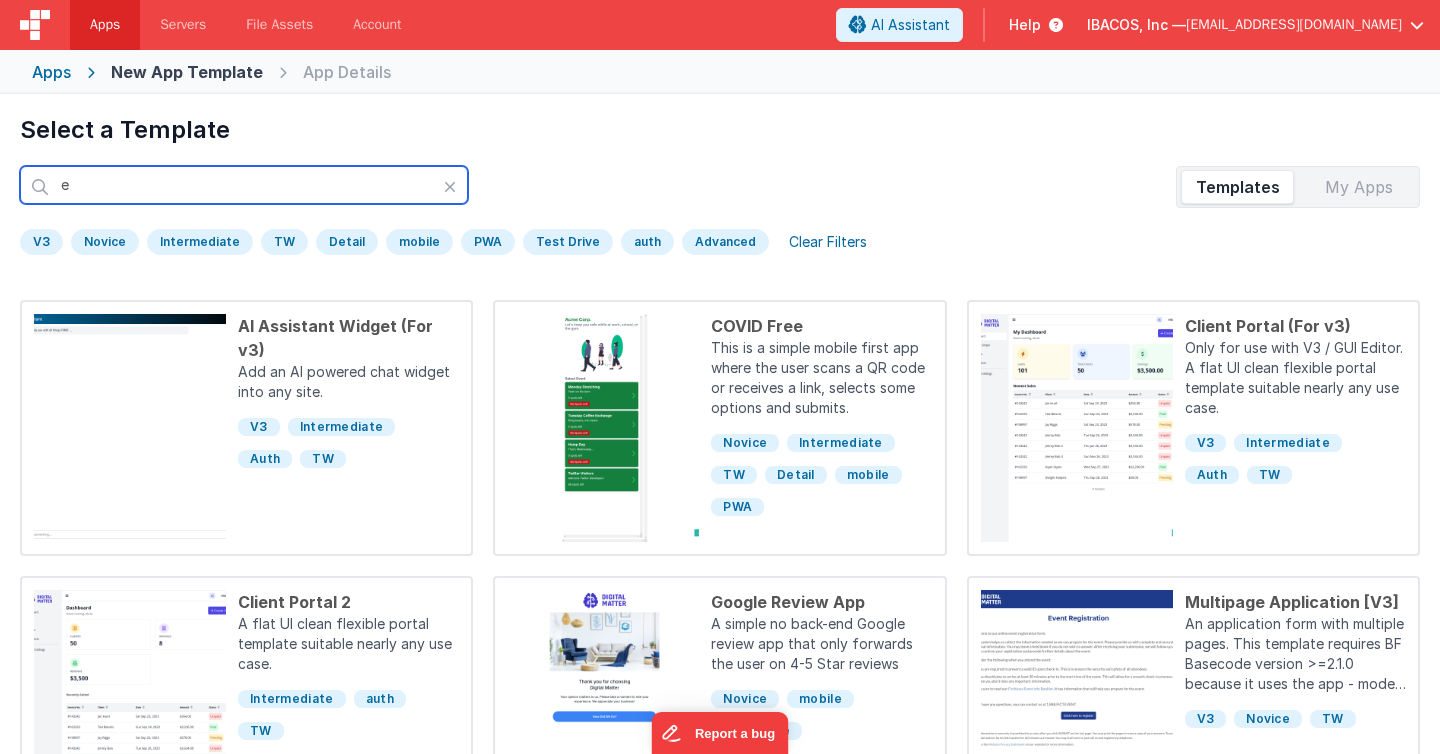 type 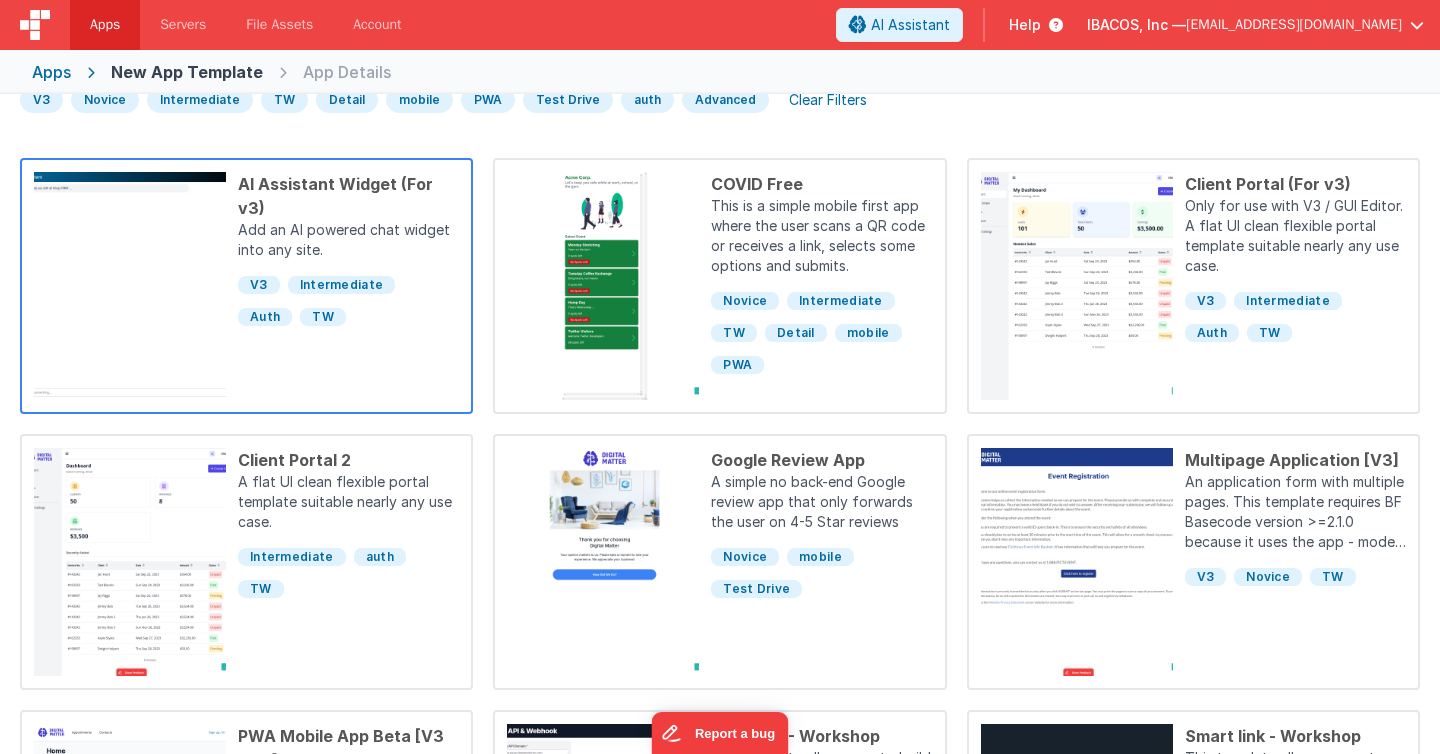 scroll, scrollTop: 0, scrollLeft: 0, axis: both 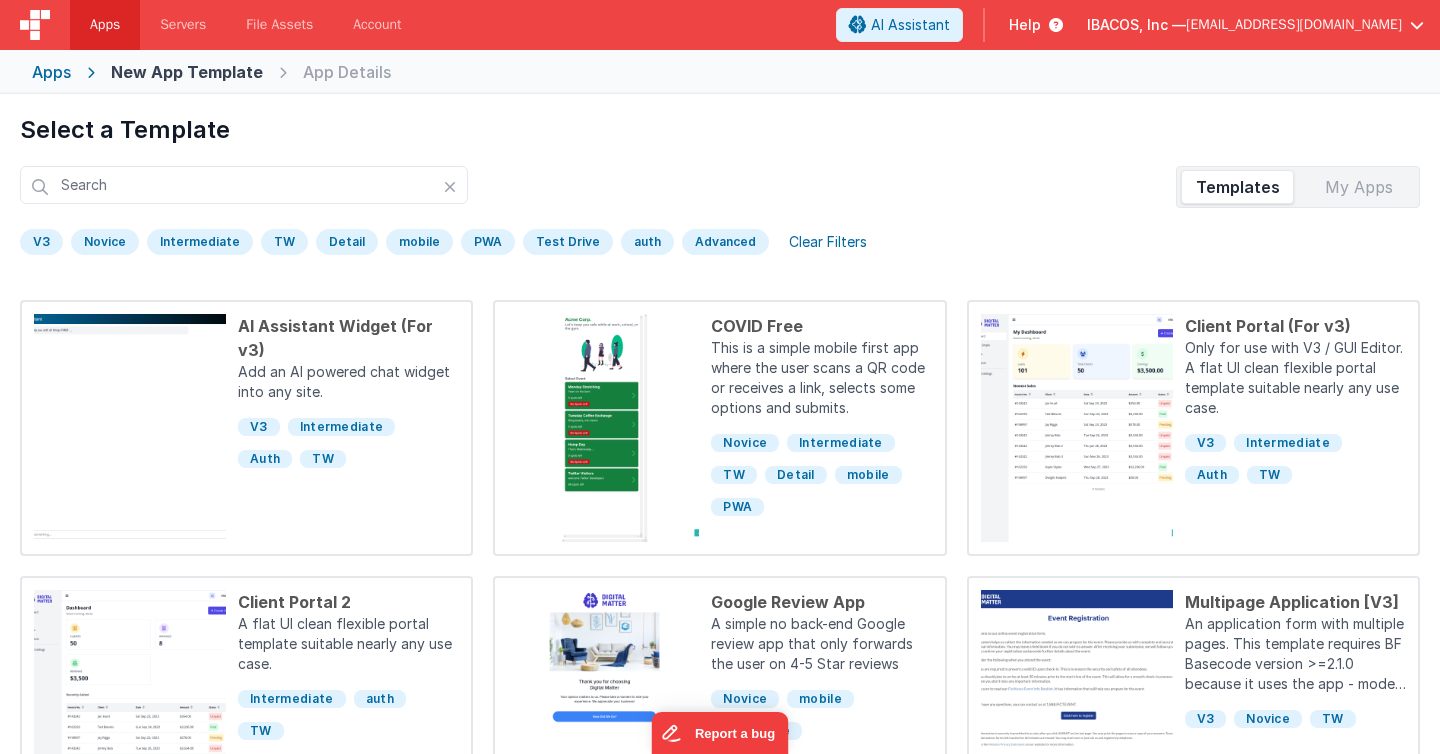 click on "Apps" at bounding box center (51, 72) 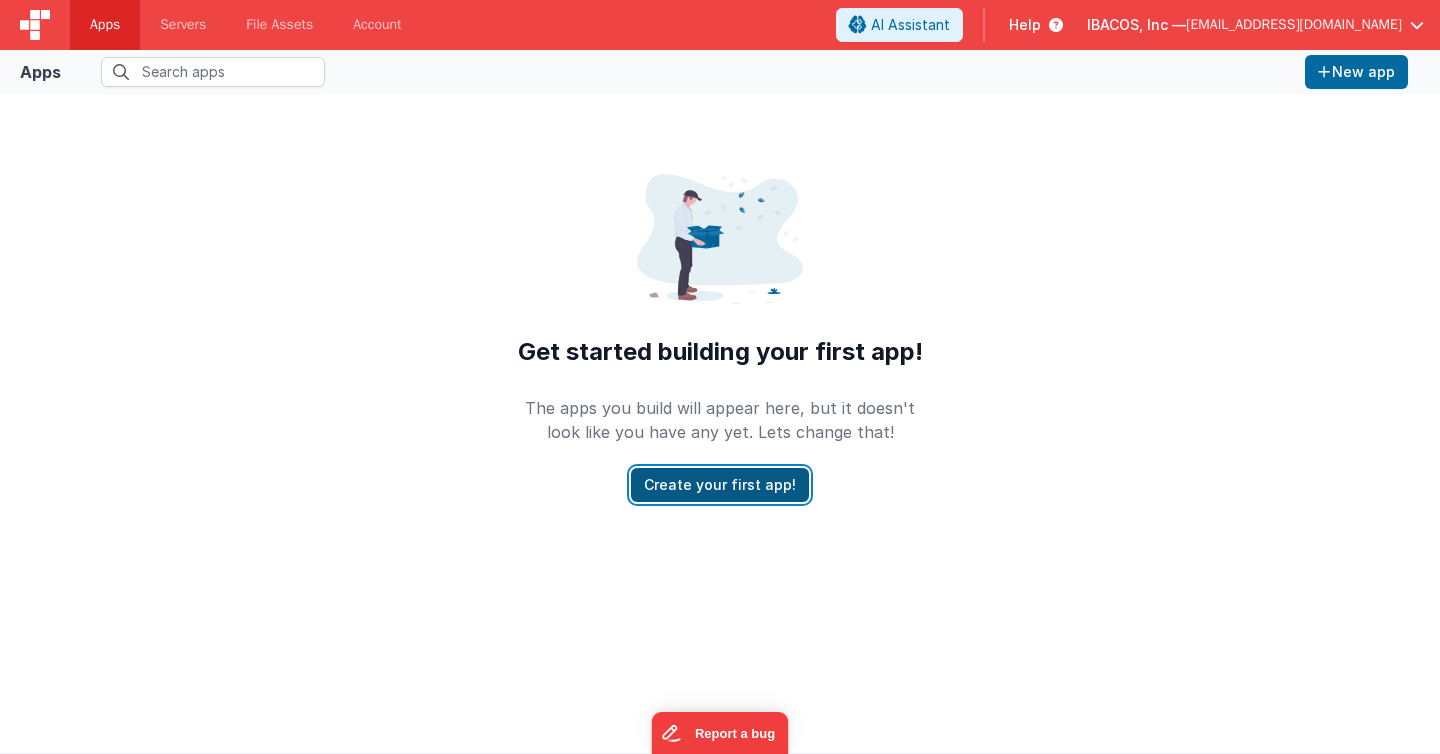 click on "Create your first app!" at bounding box center [720, 485] 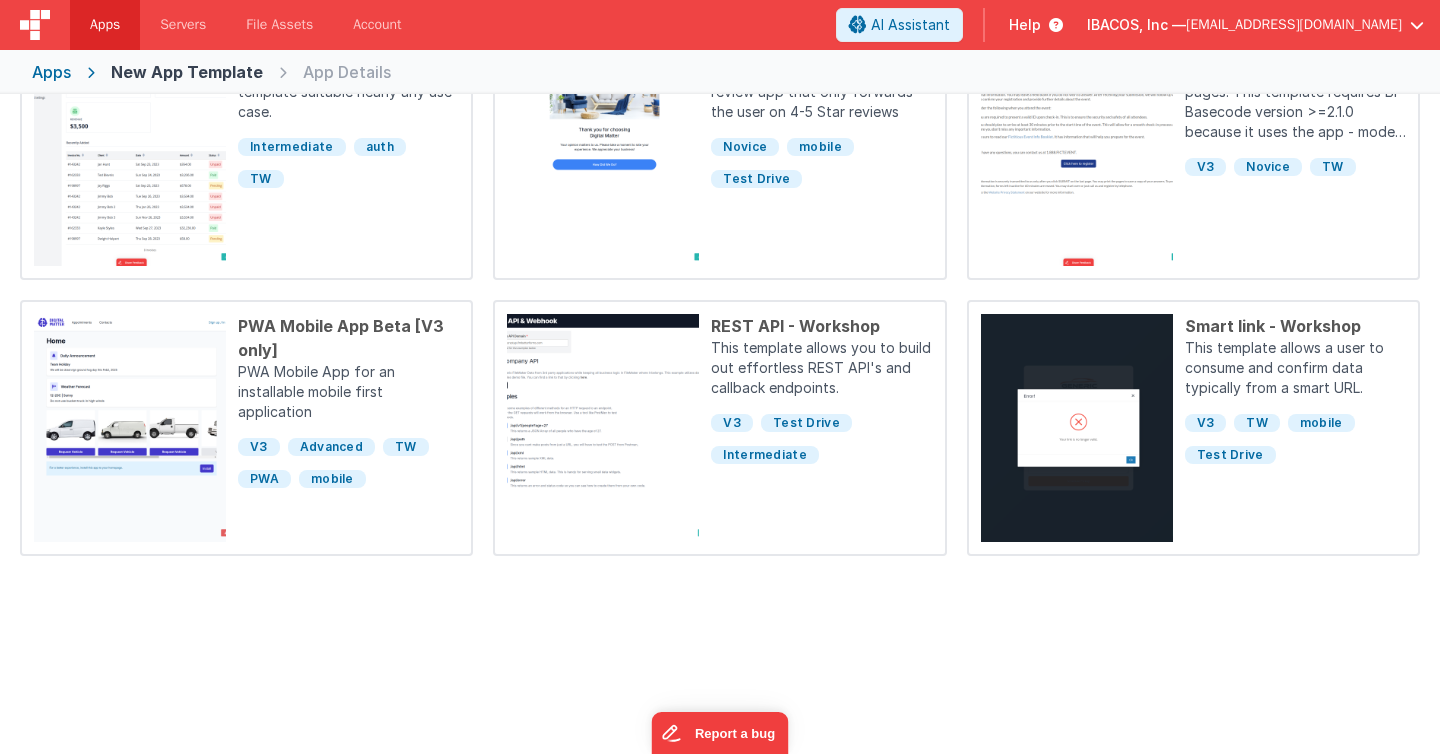 scroll, scrollTop: 0, scrollLeft: 0, axis: both 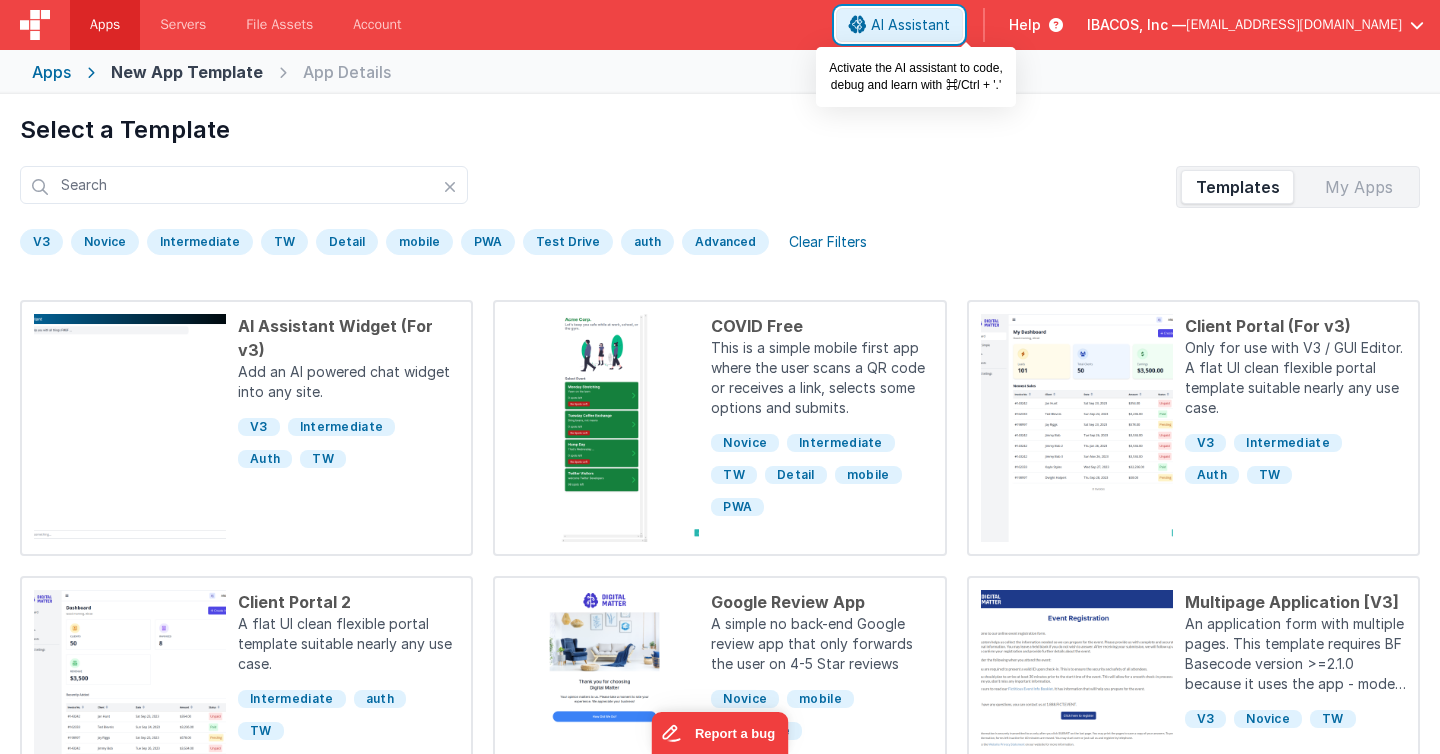 click on "AI Assistant" at bounding box center (910, 25) 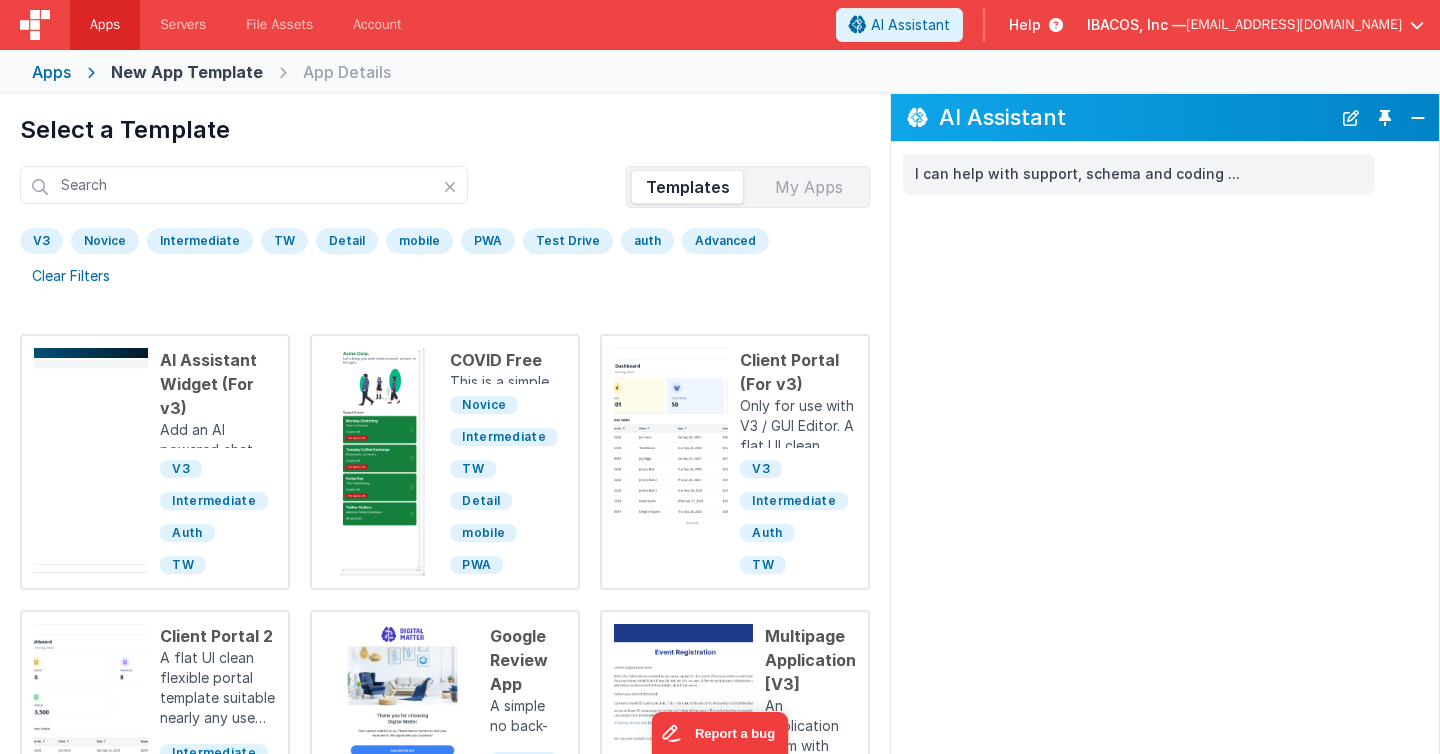 scroll, scrollTop: 94, scrollLeft: 0, axis: vertical 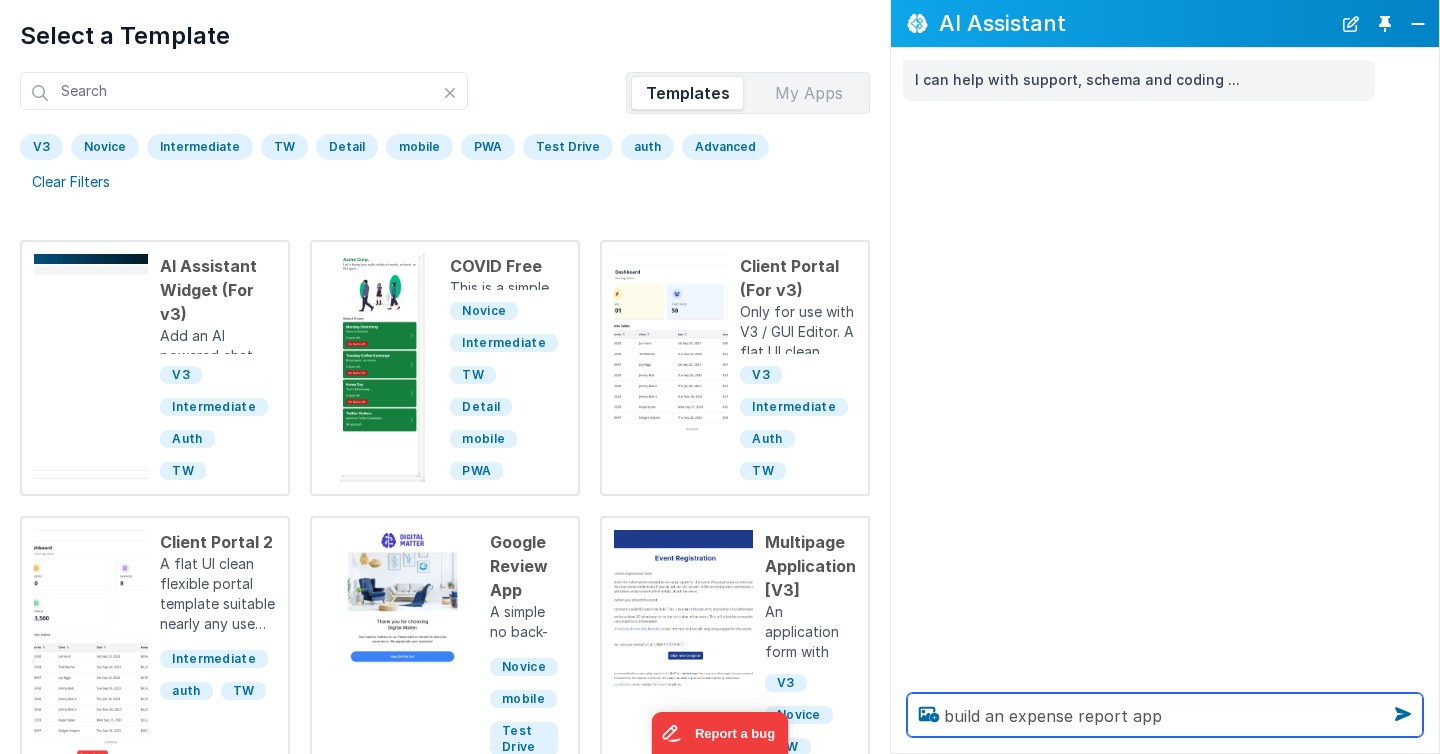 type on "build an expense report app" 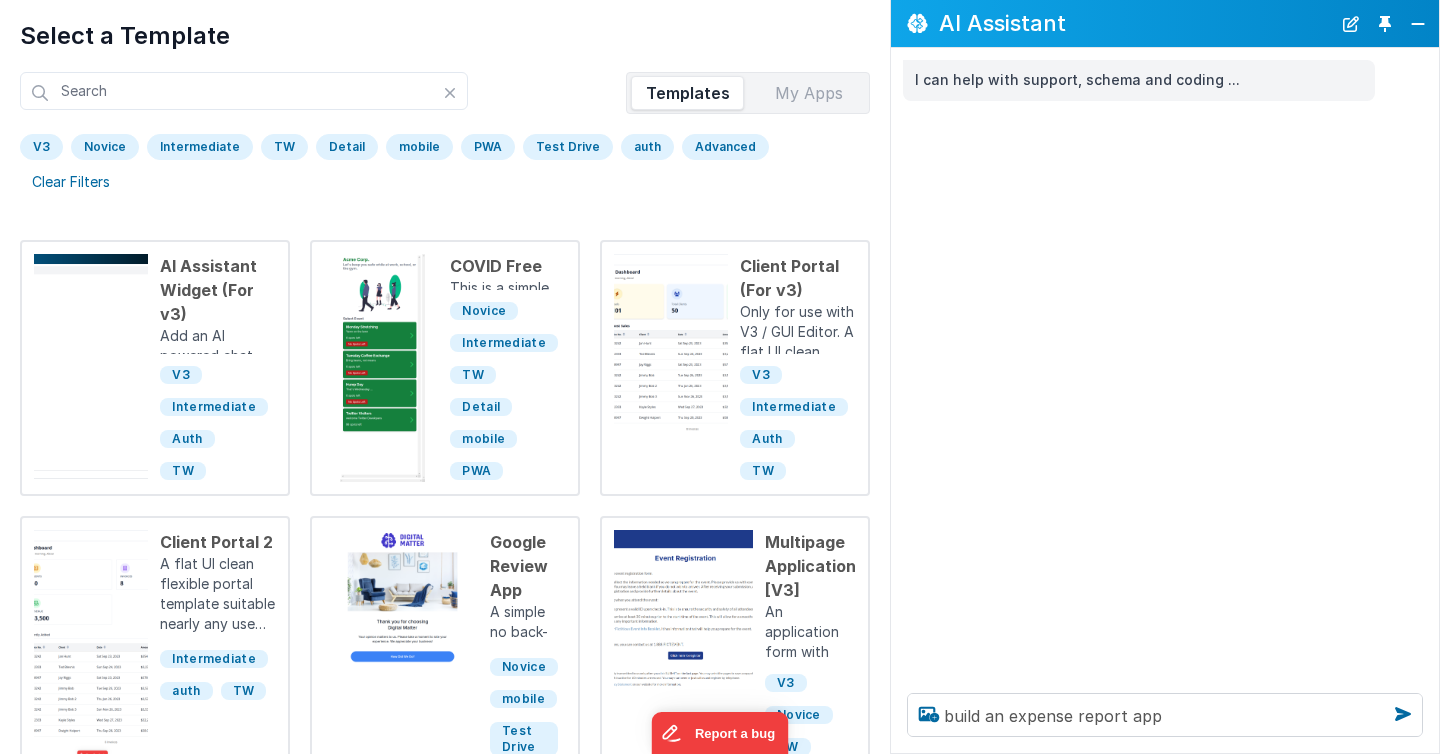 type 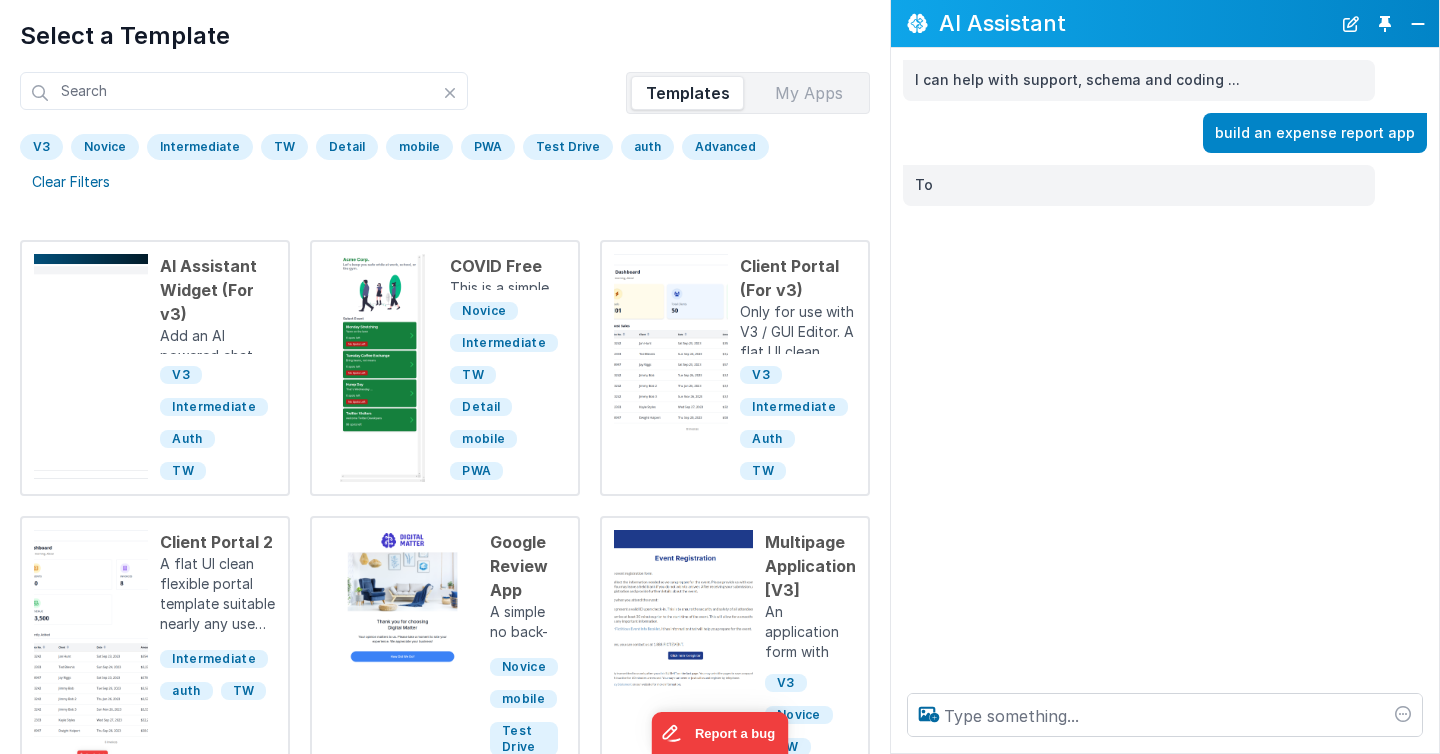 scroll, scrollTop: 0, scrollLeft: 0, axis: both 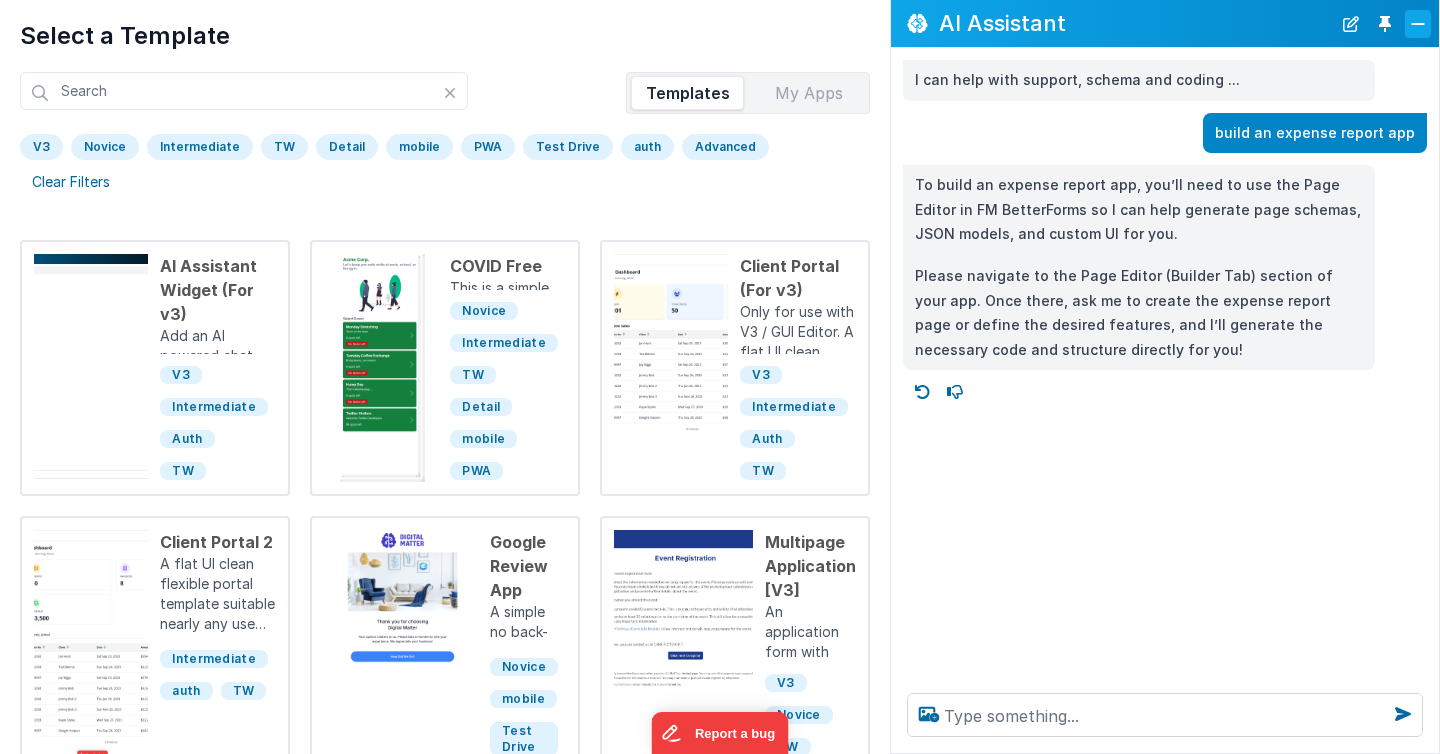 click at bounding box center [1418, 24] 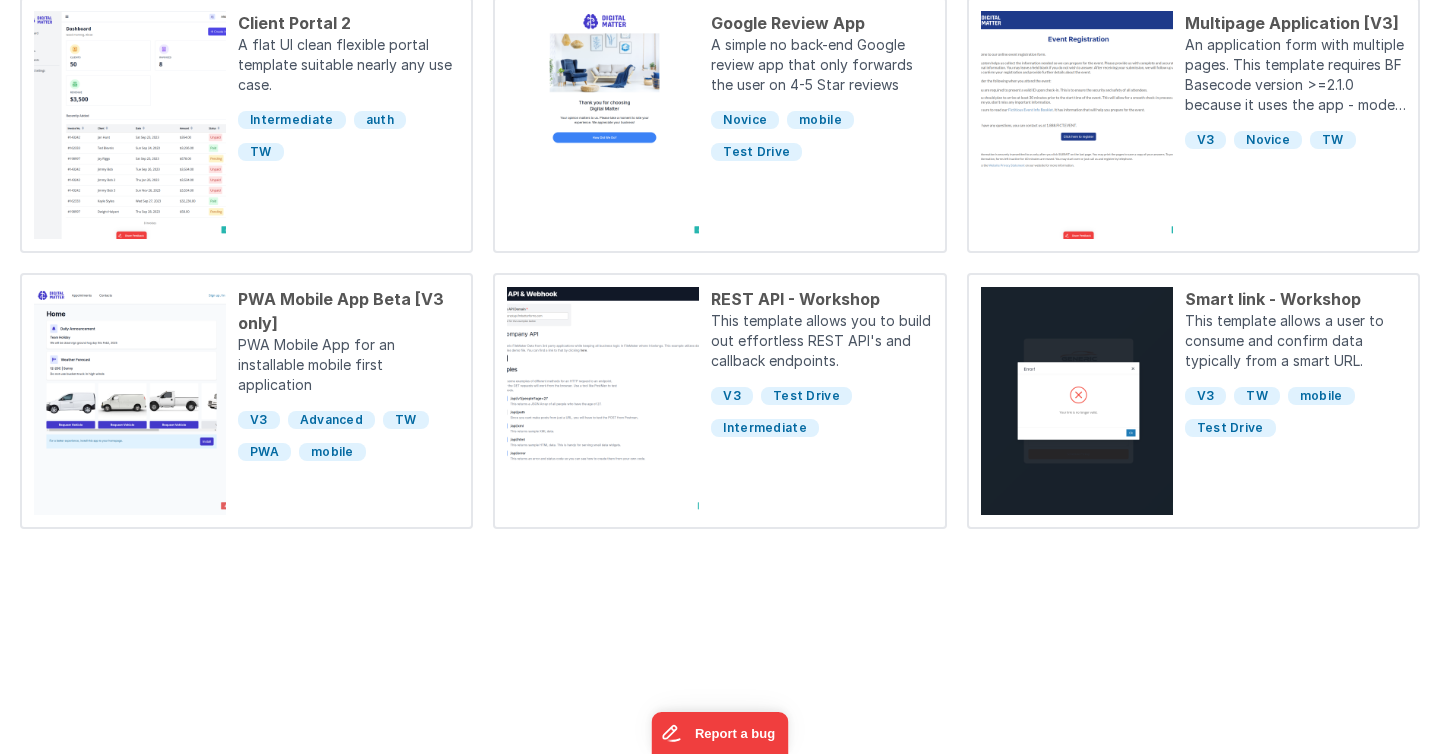scroll, scrollTop: 0, scrollLeft: 0, axis: both 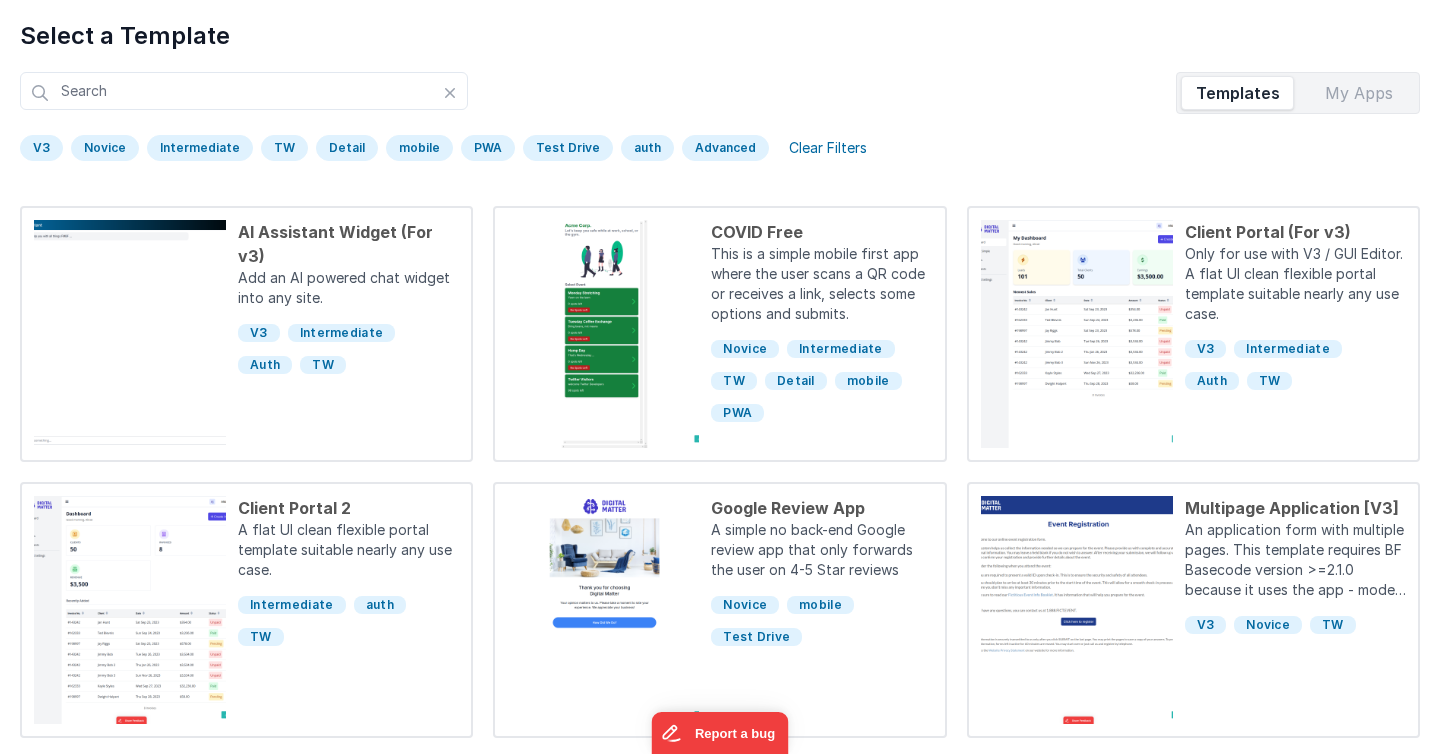 click on "My Apps" at bounding box center (1358, 93) 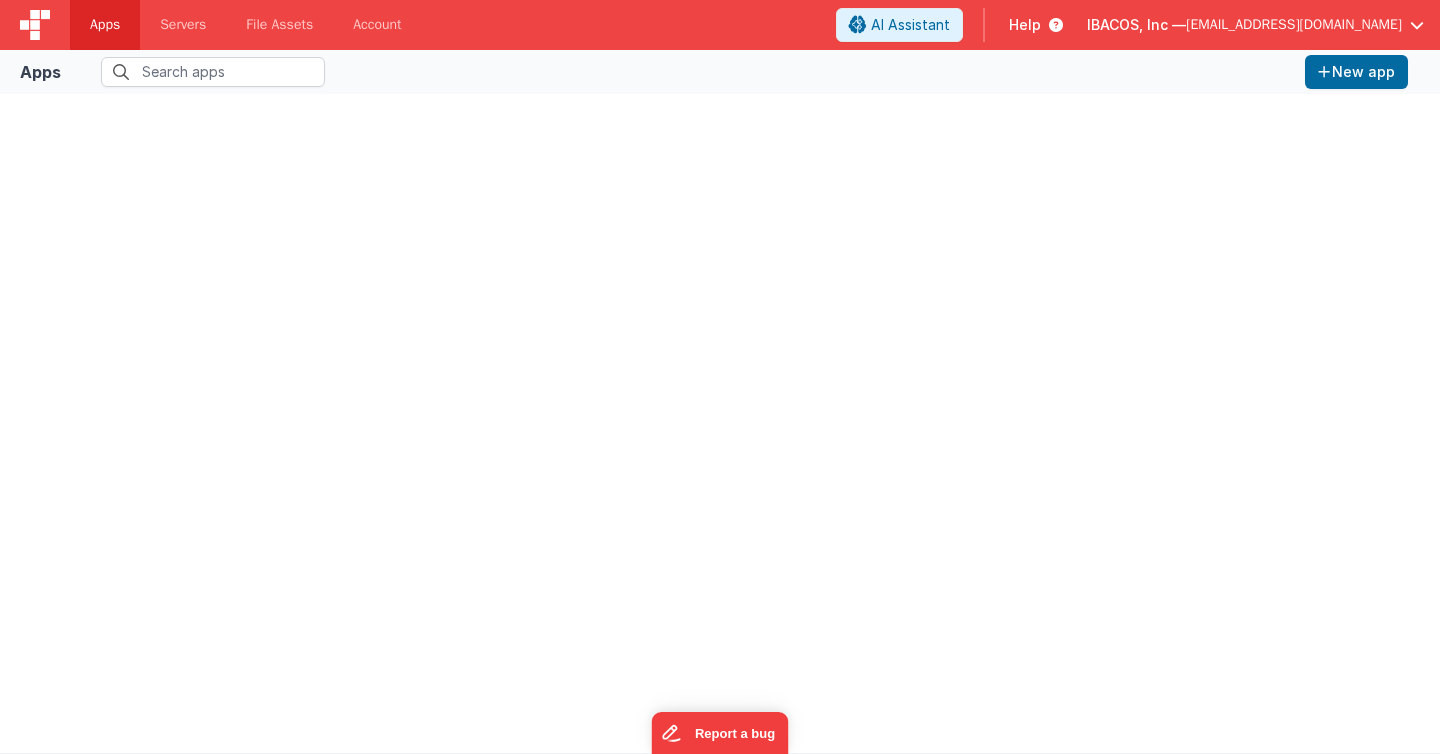 scroll, scrollTop: 0, scrollLeft: 0, axis: both 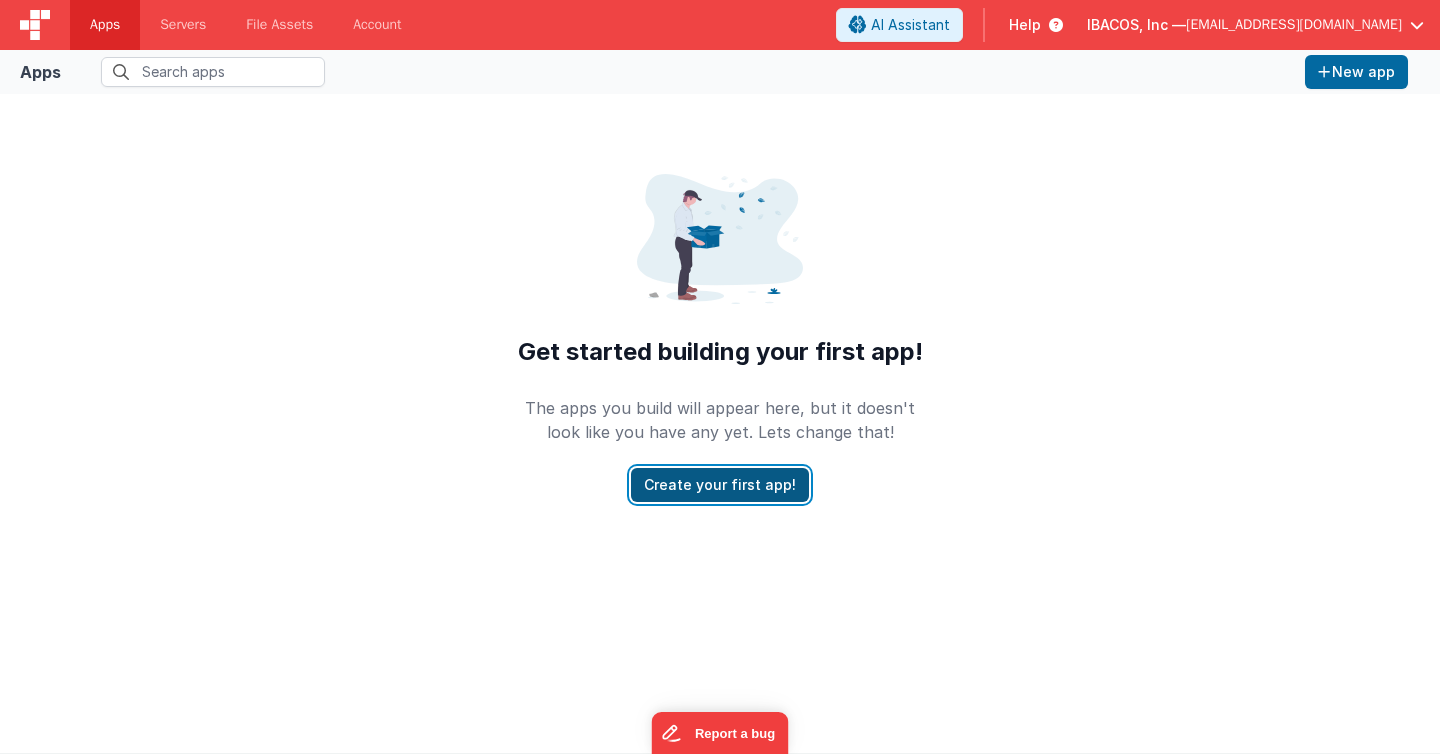 click on "Create your first app!" at bounding box center [720, 485] 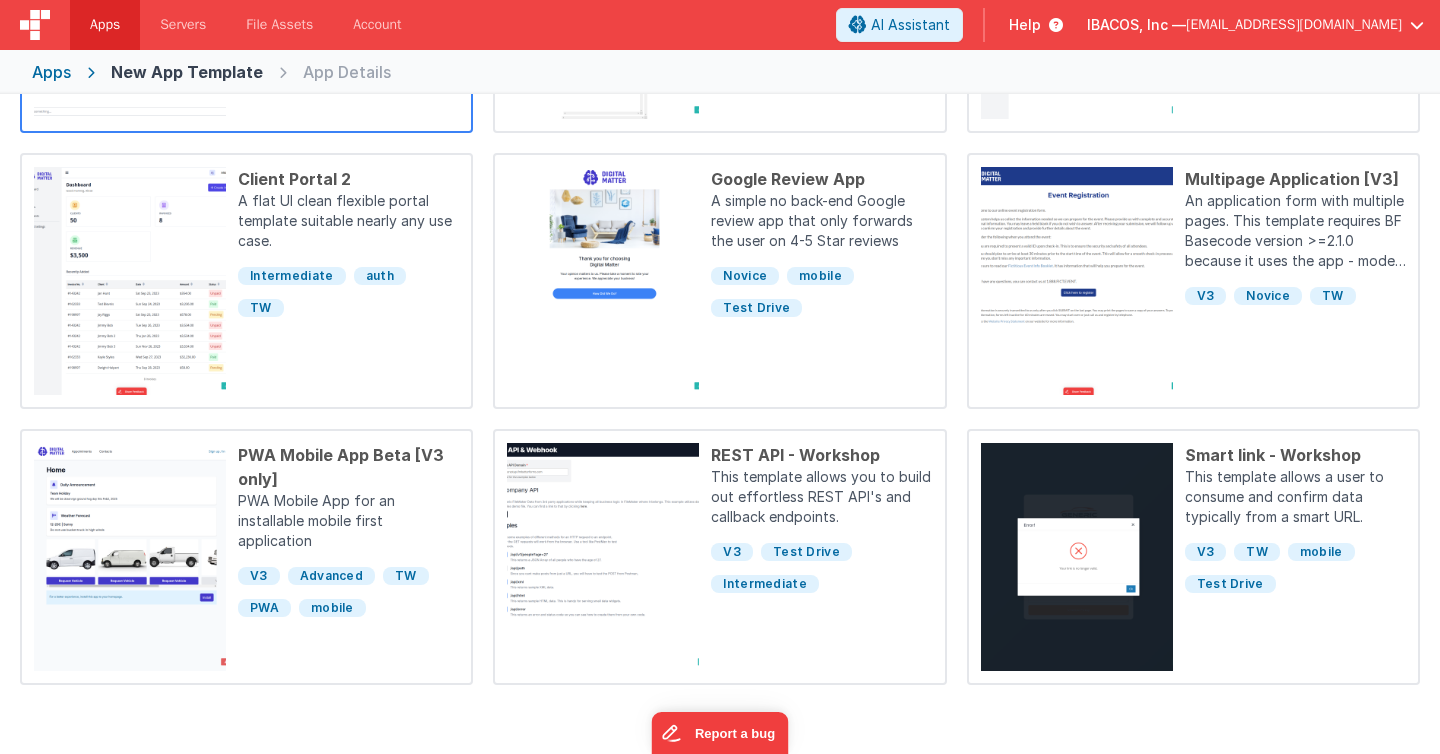 scroll, scrollTop: 0, scrollLeft: 0, axis: both 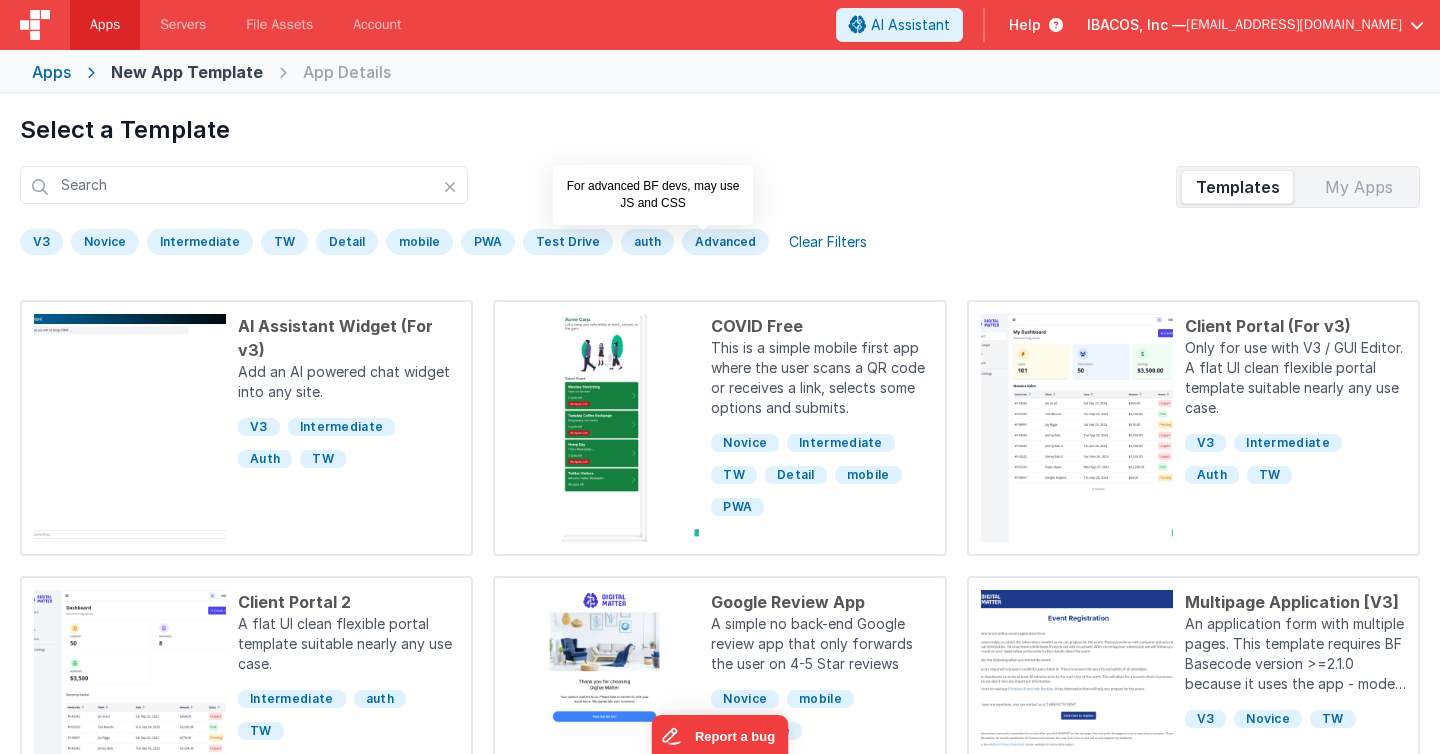 click on "Advanced" at bounding box center [725, 242] 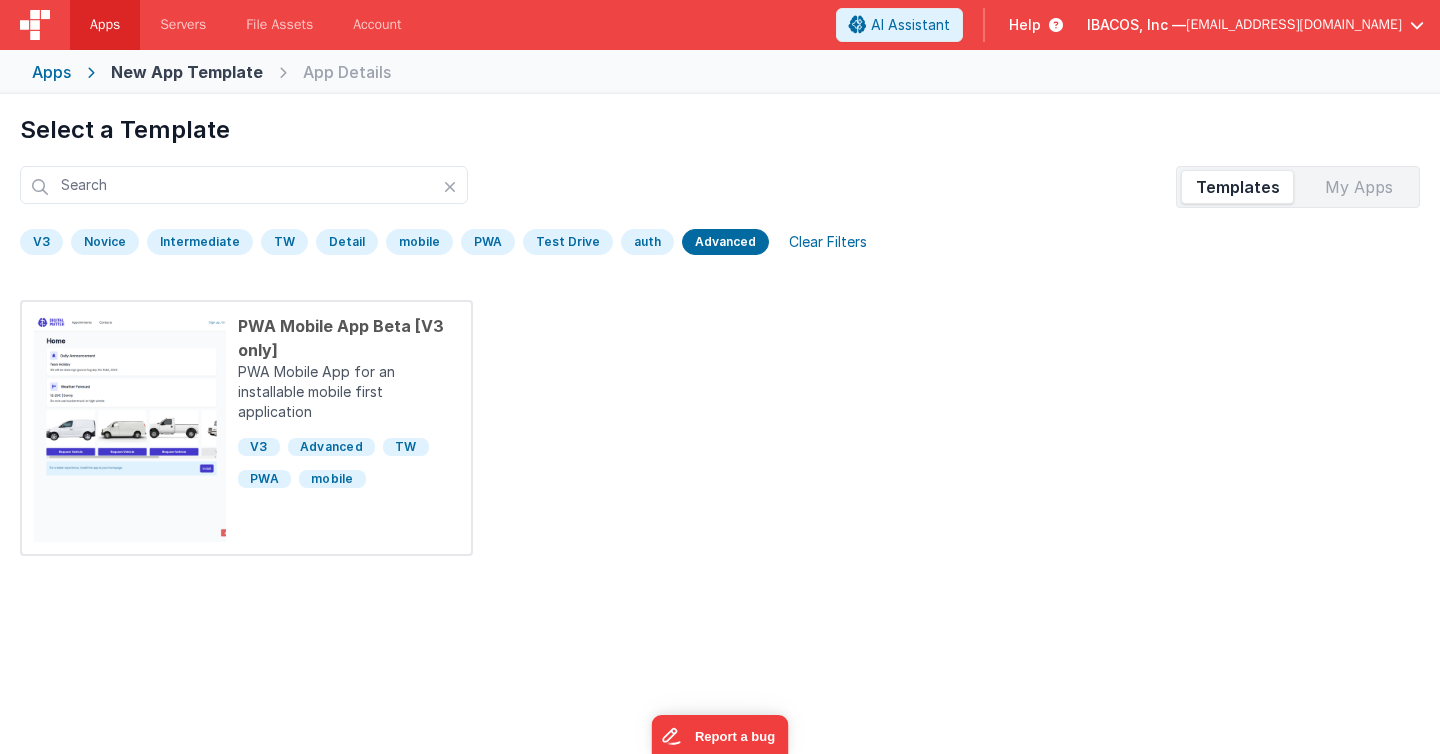 click on "Intermediate" at bounding box center (200, 242) 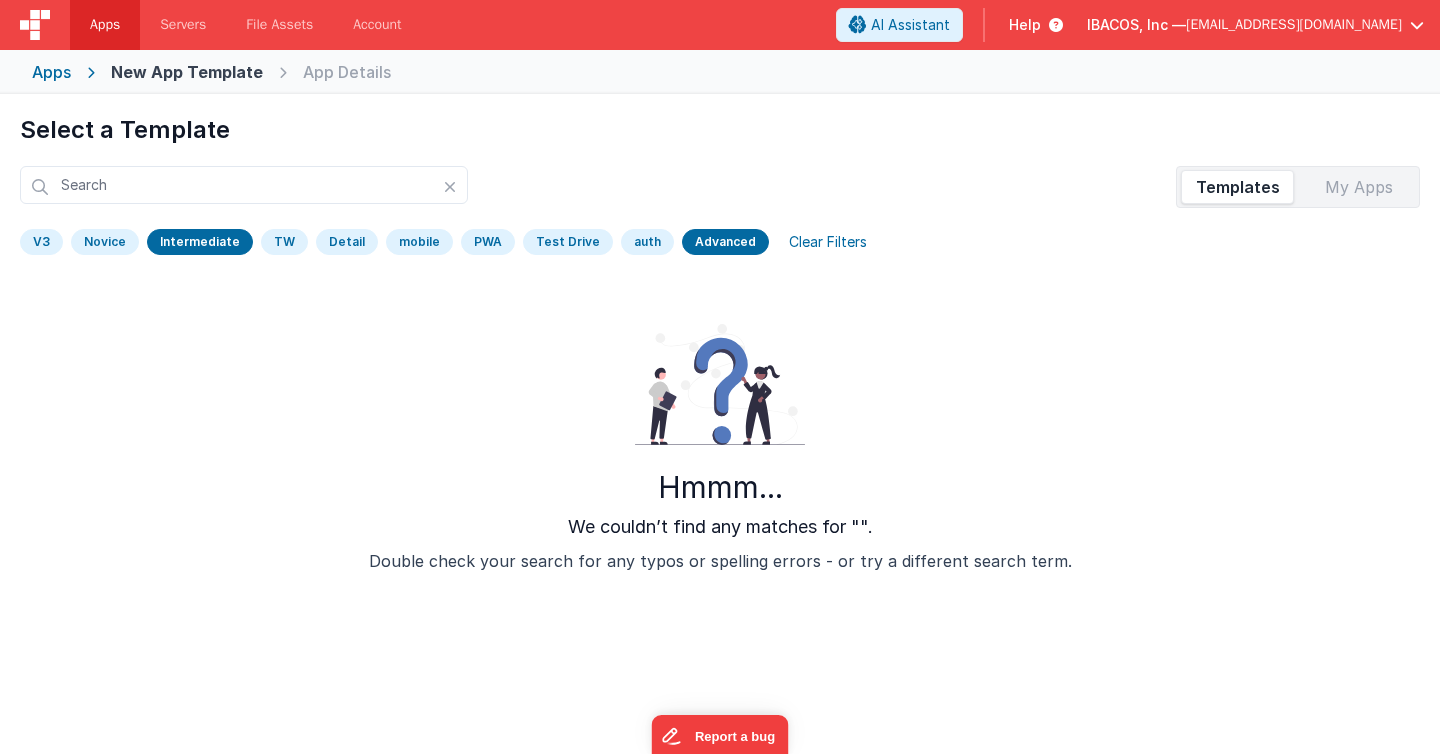 click on "Novice" at bounding box center [105, 242] 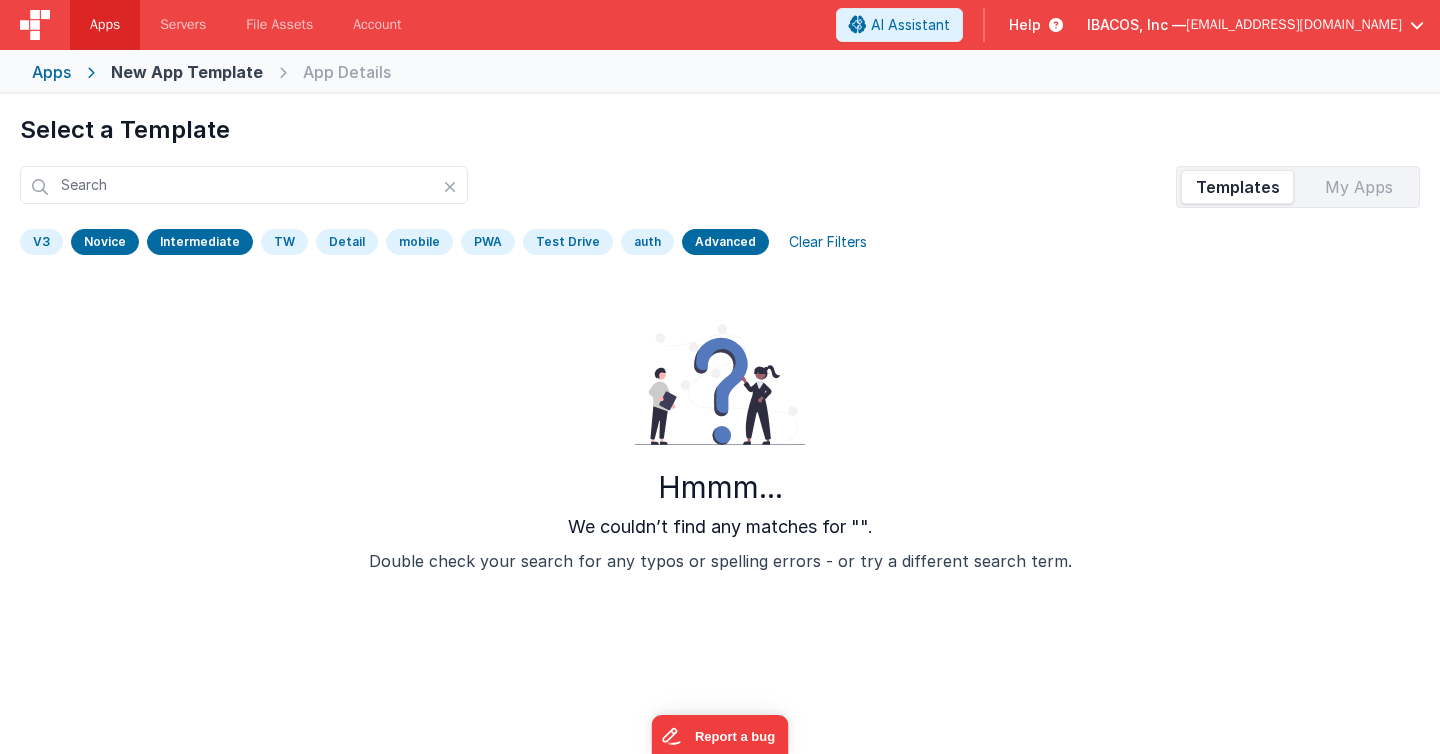 click on "Novice" at bounding box center [105, 242] 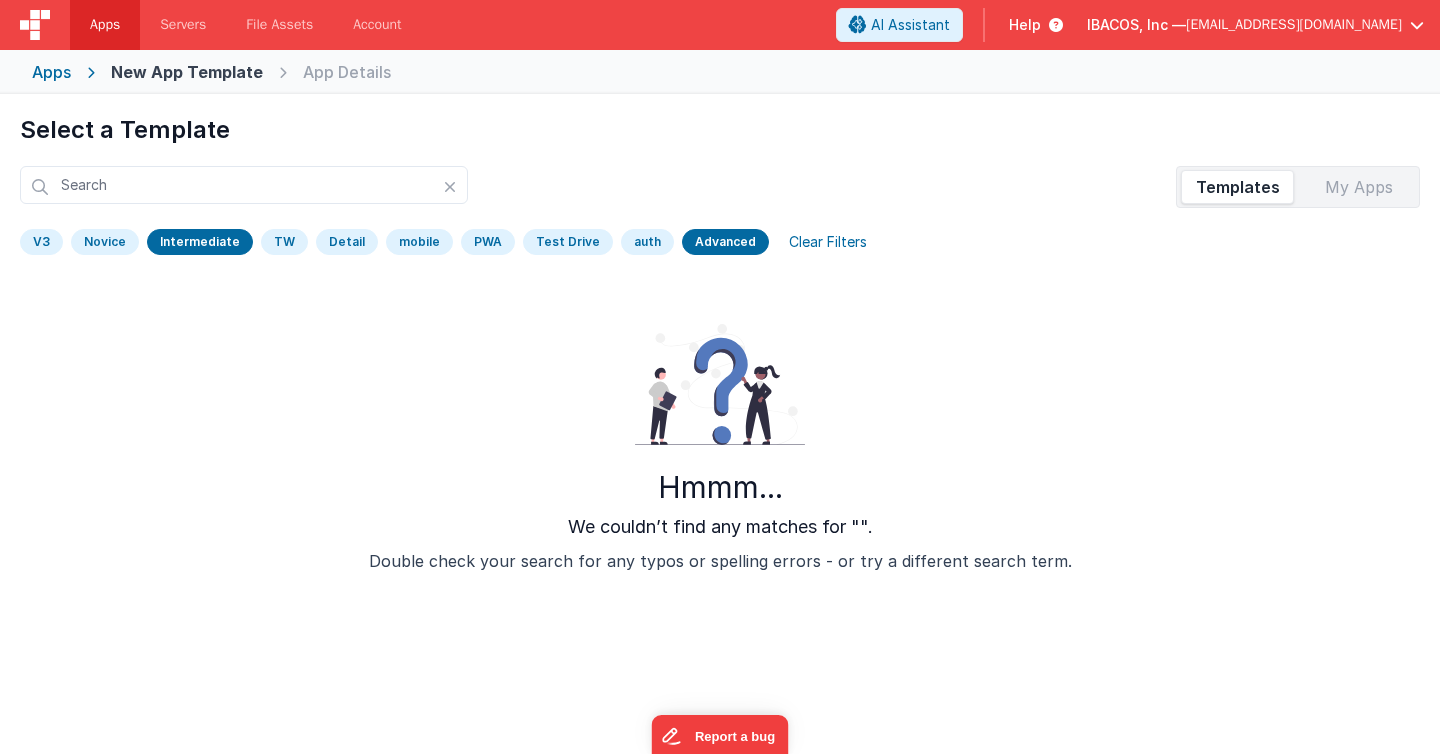 click on "TW" at bounding box center (284, 242) 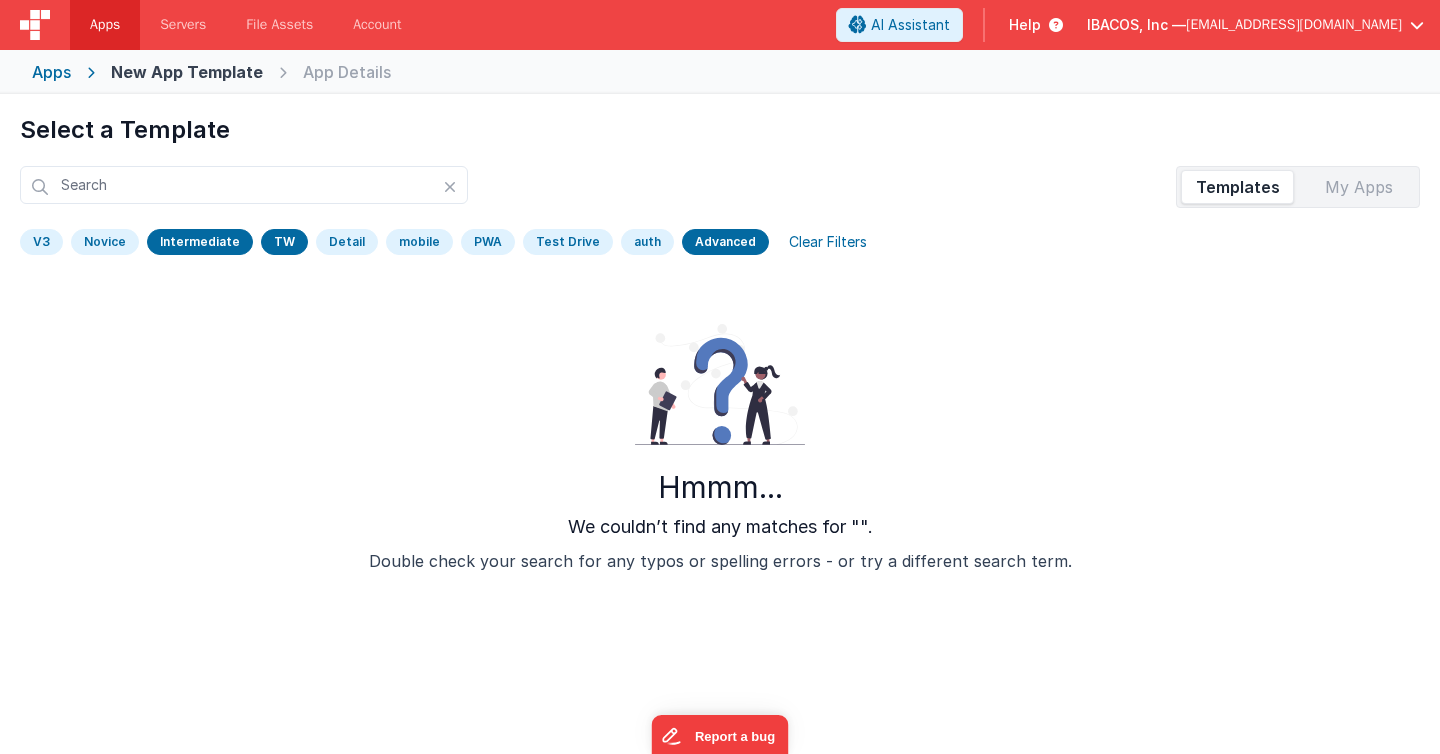 click on "Apps" at bounding box center [105, 25] 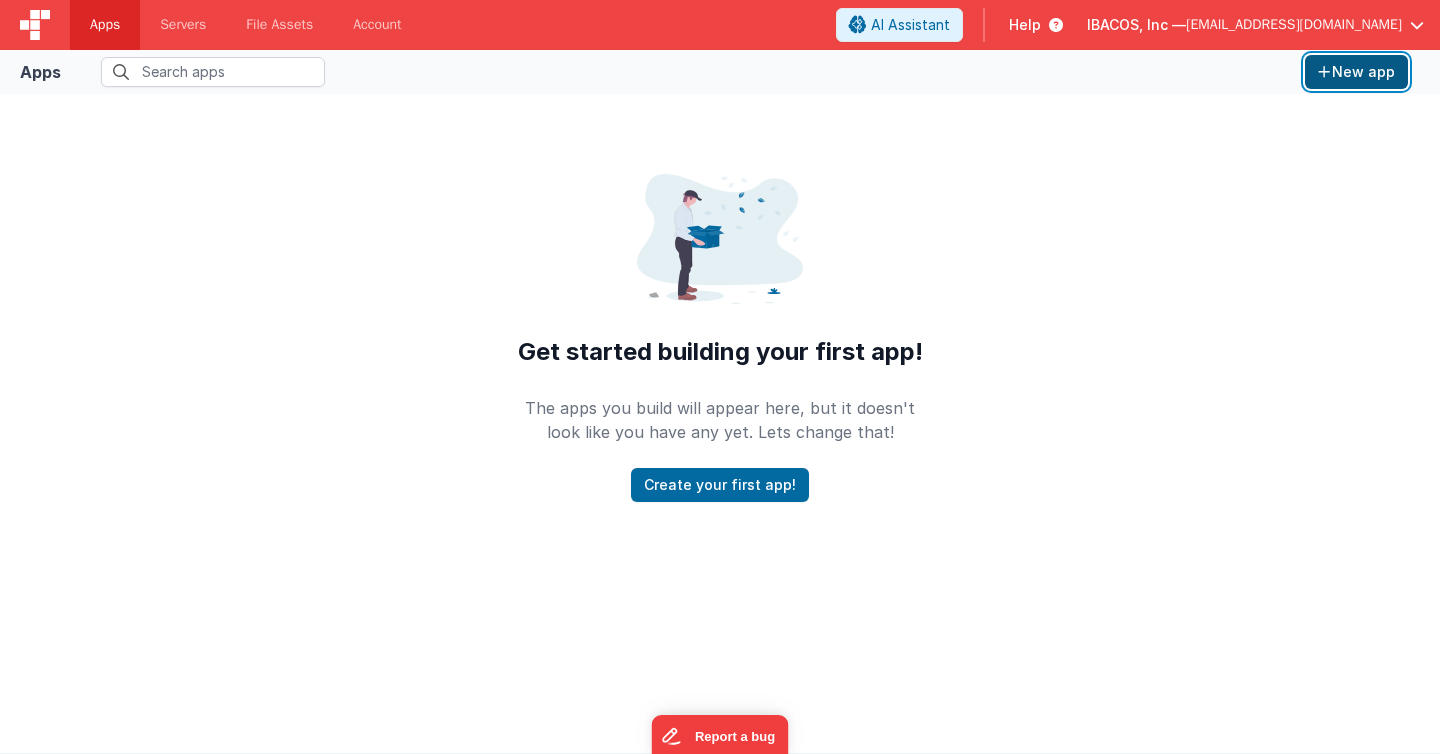 click on "New app" at bounding box center [1356, 72] 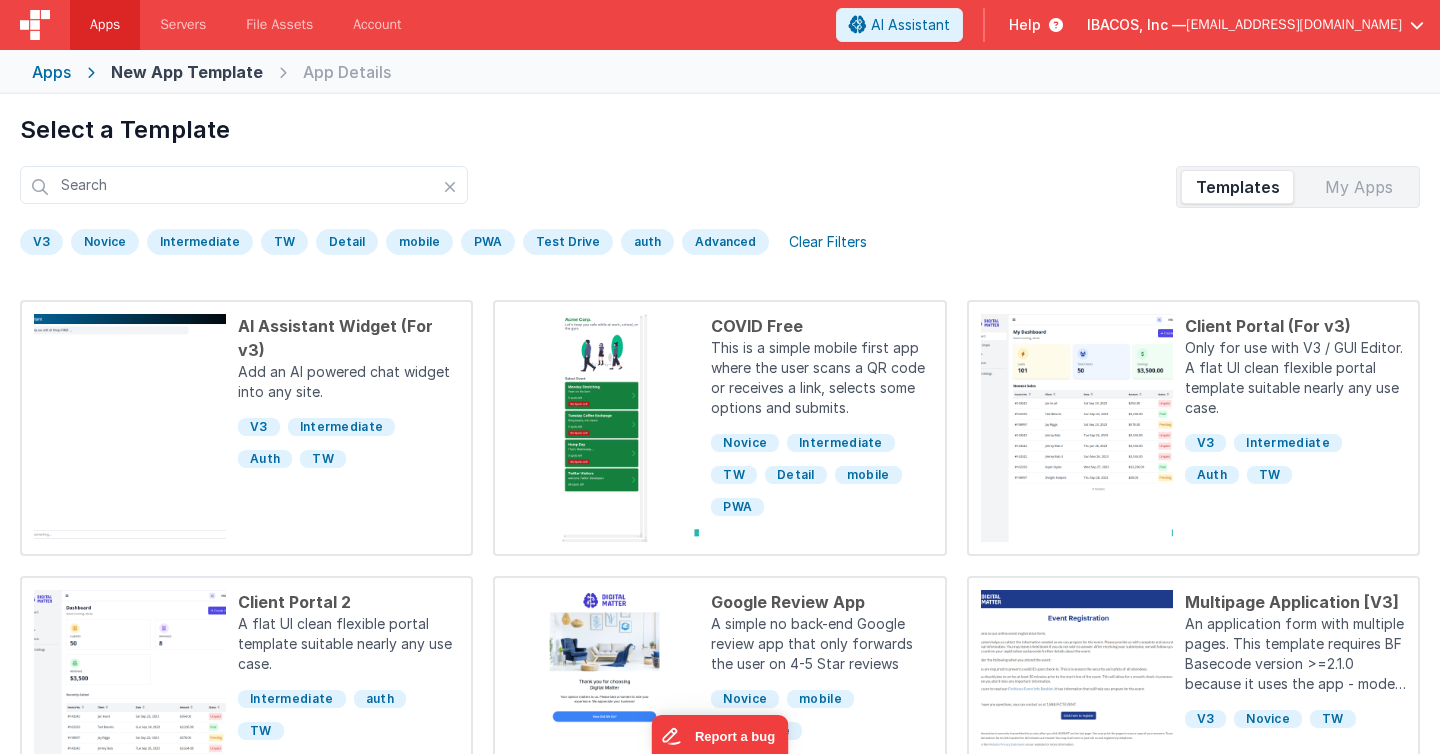 click on "Clear Filters" at bounding box center (828, 242) 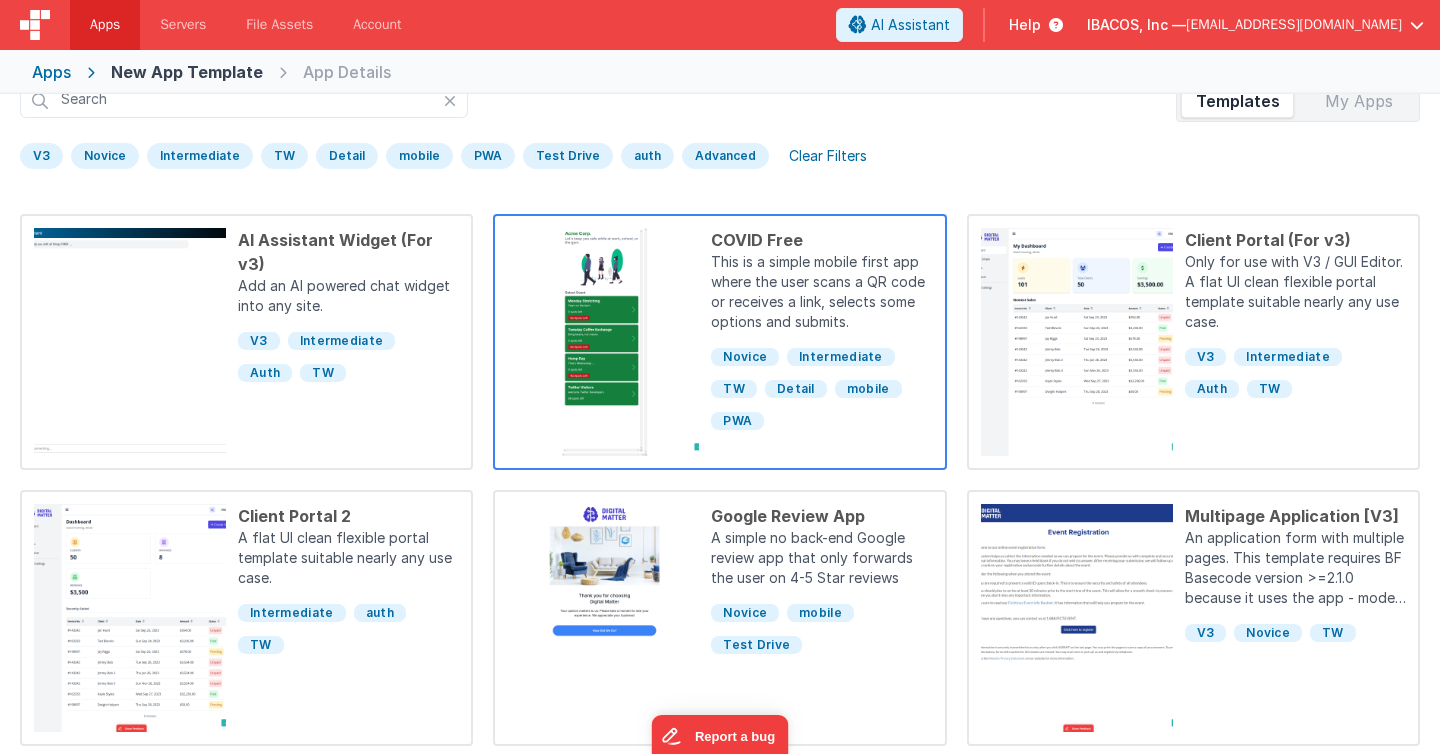 scroll, scrollTop: 92, scrollLeft: 0, axis: vertical 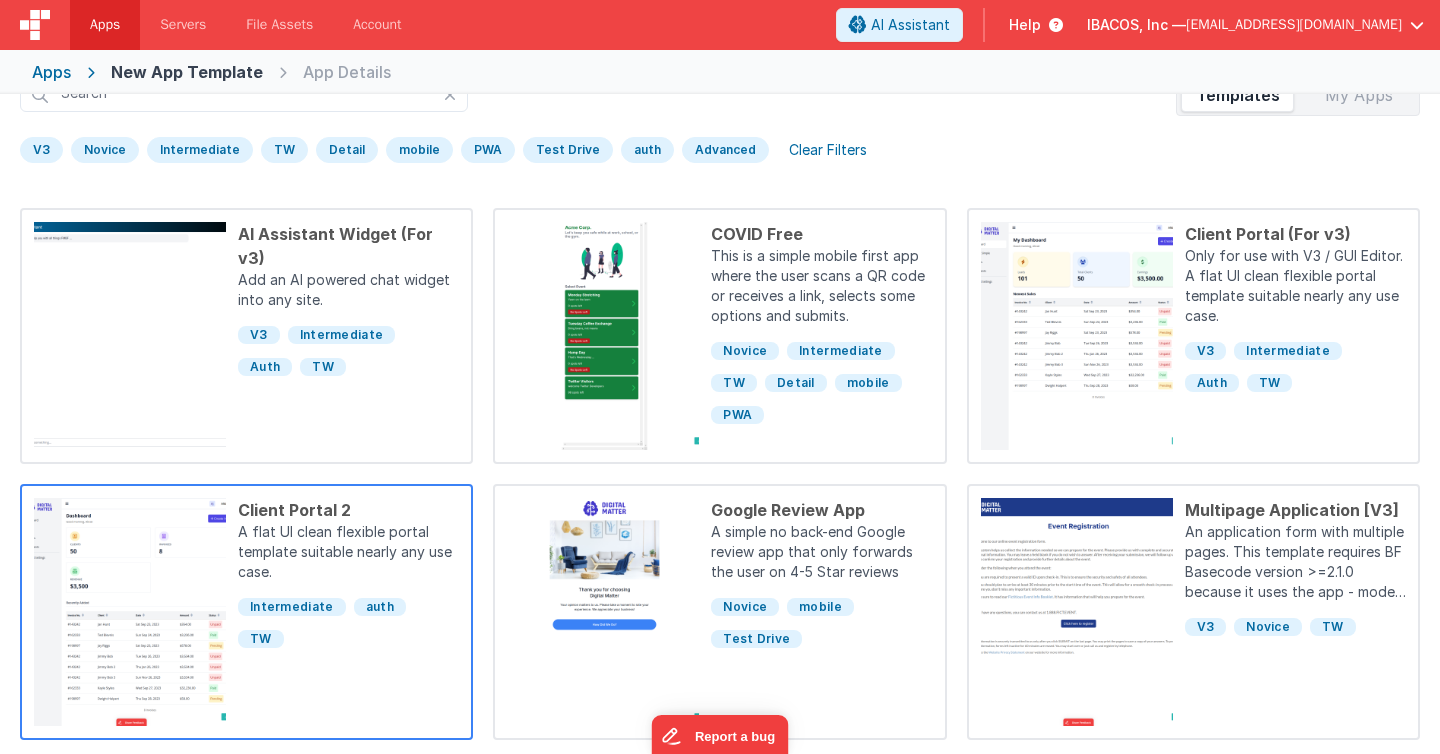 click on "A flat UI clean flexible portal template suitable nearly any use case." at bounding box center [348, 554] 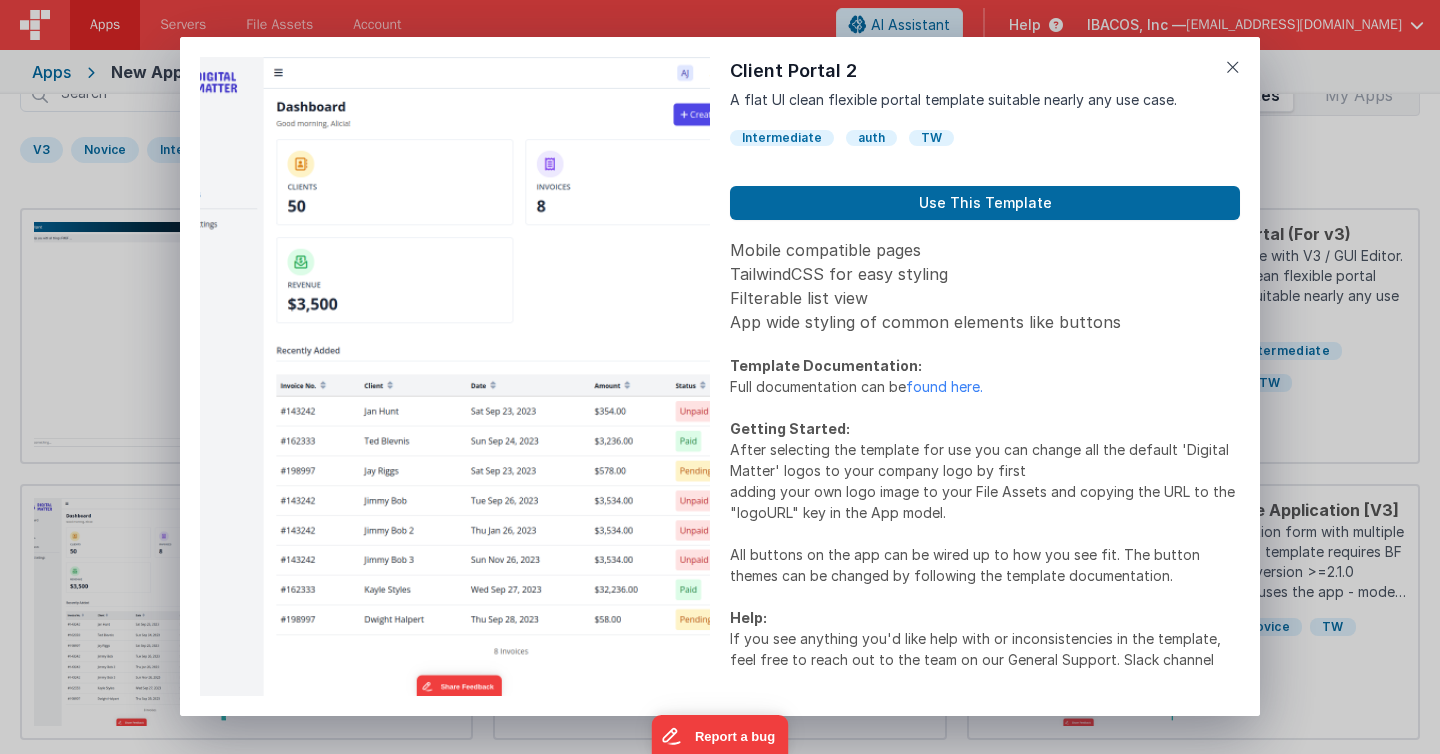scroll, scrollTop: 370, scrollLeft: 0, axis: vertical 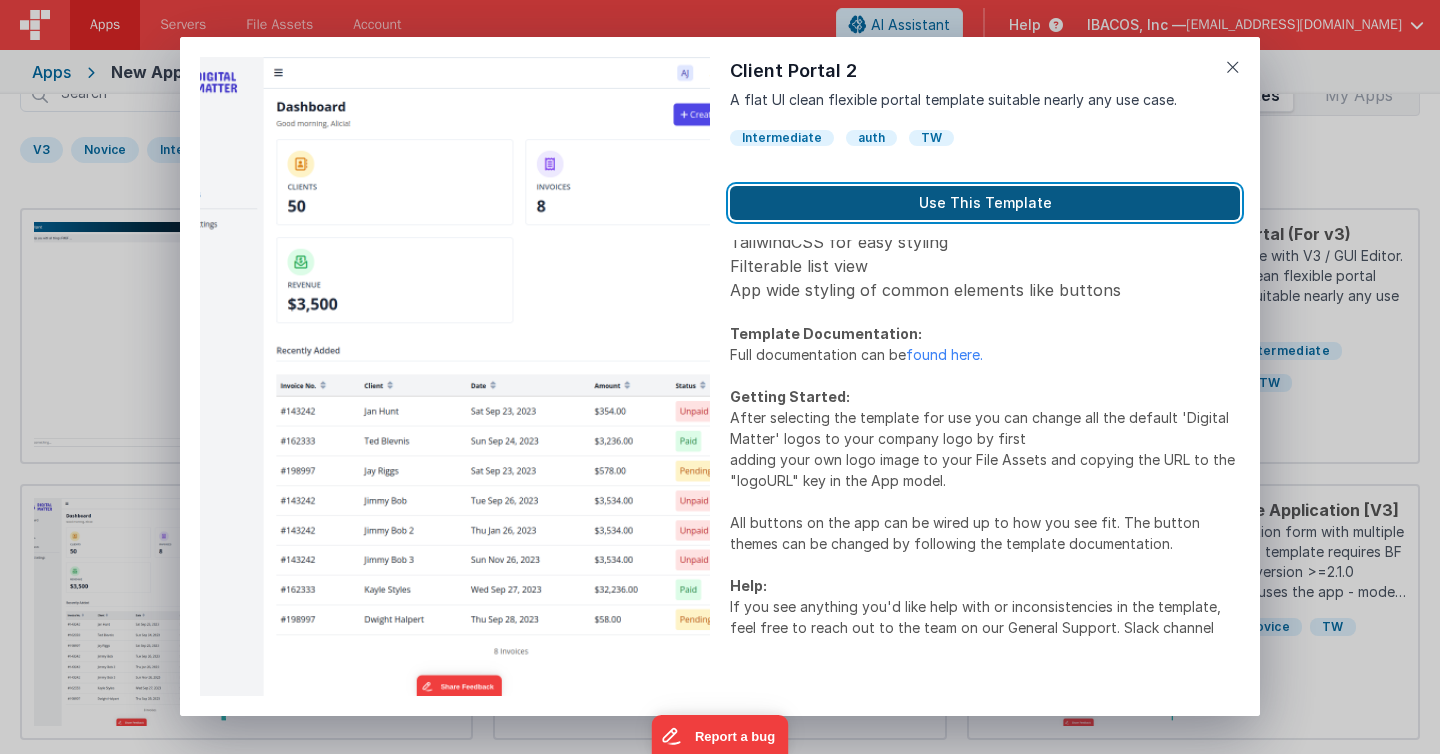 click on "Use This Template" at bounding box center (985, 203) 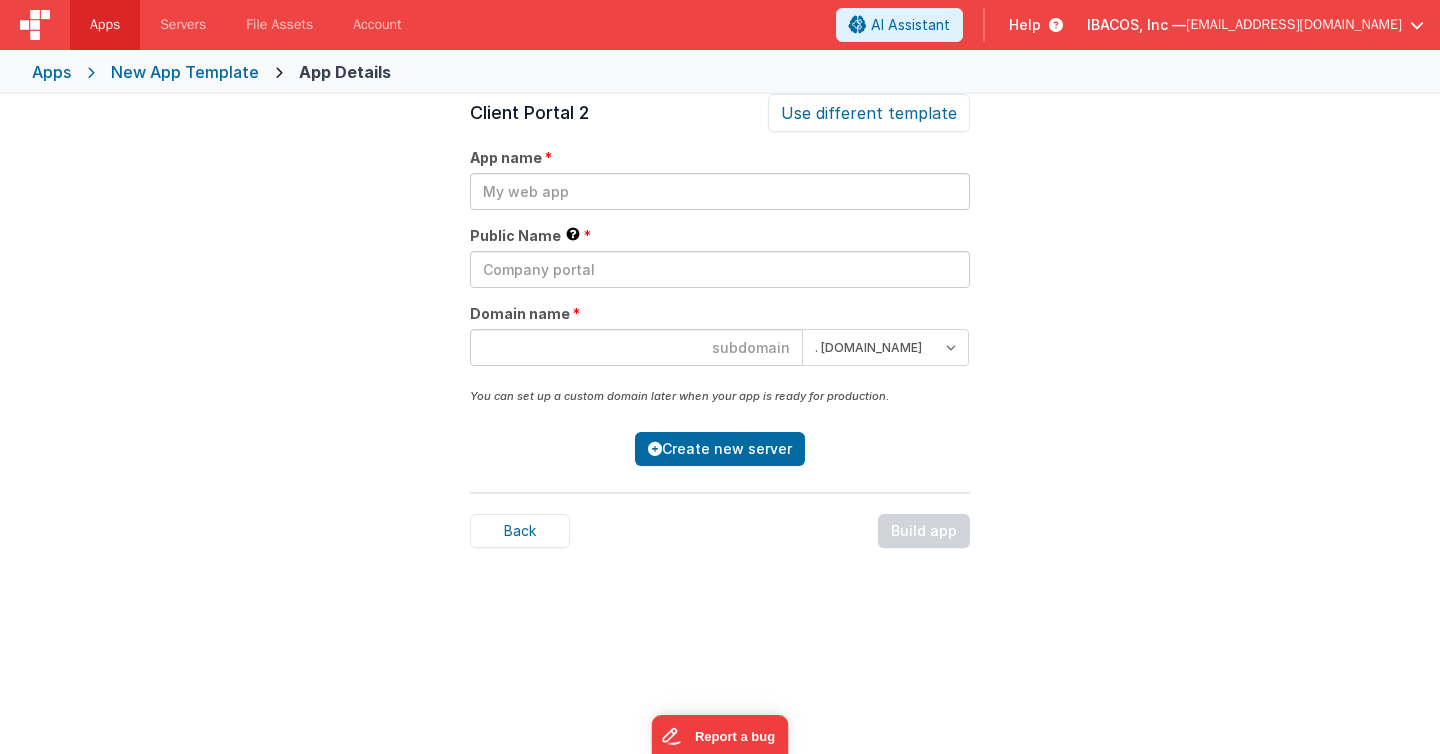 scroll, scrollTop: 68, scrollLeft: 0, axis: vertical 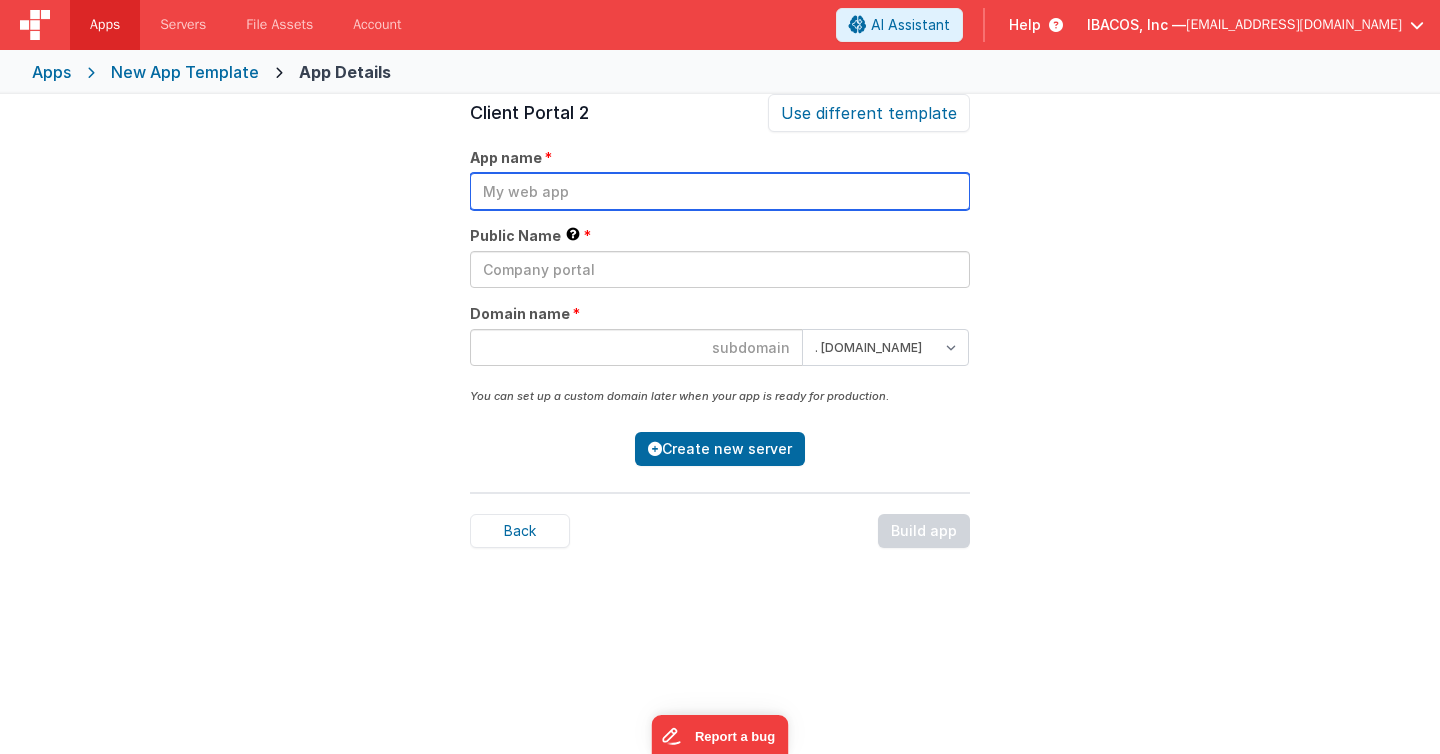 click at bounding box center (720, 191) 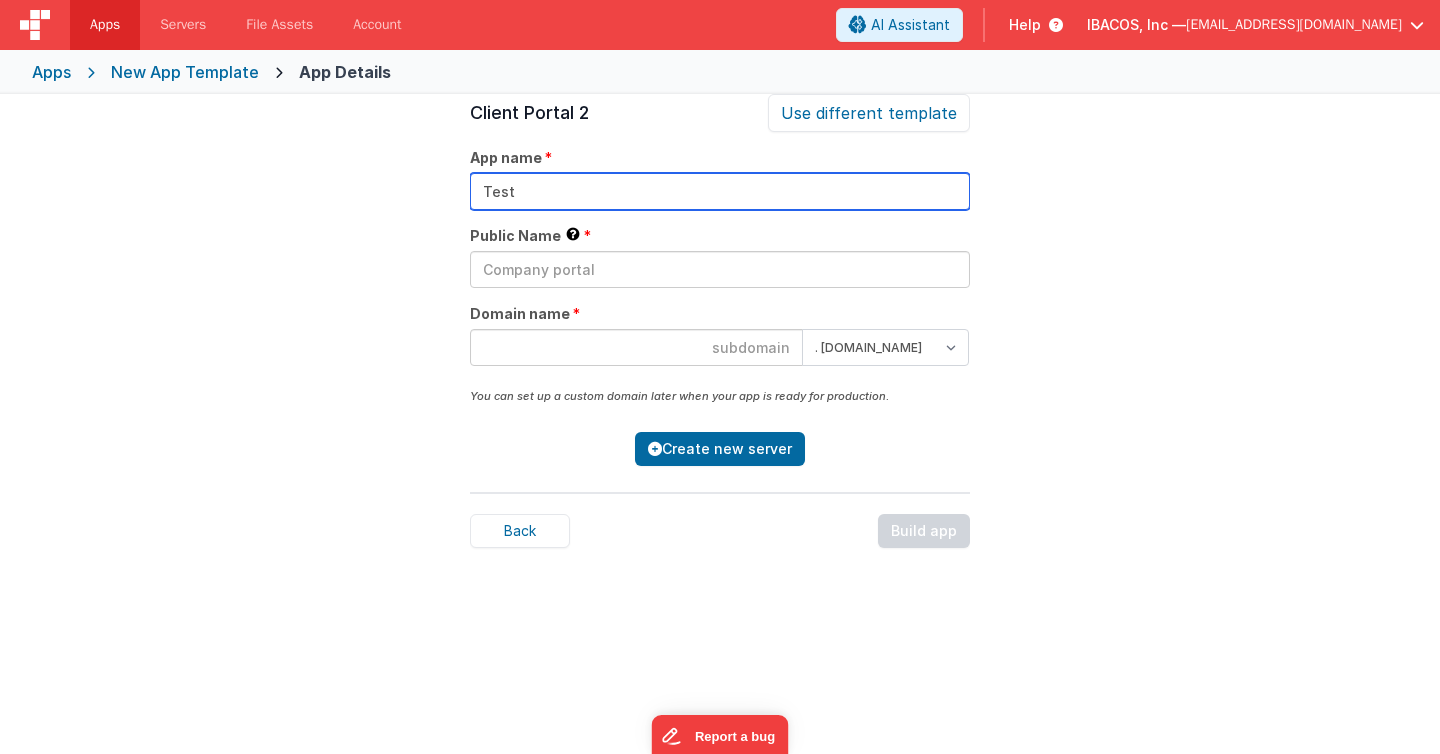 type on "Test" 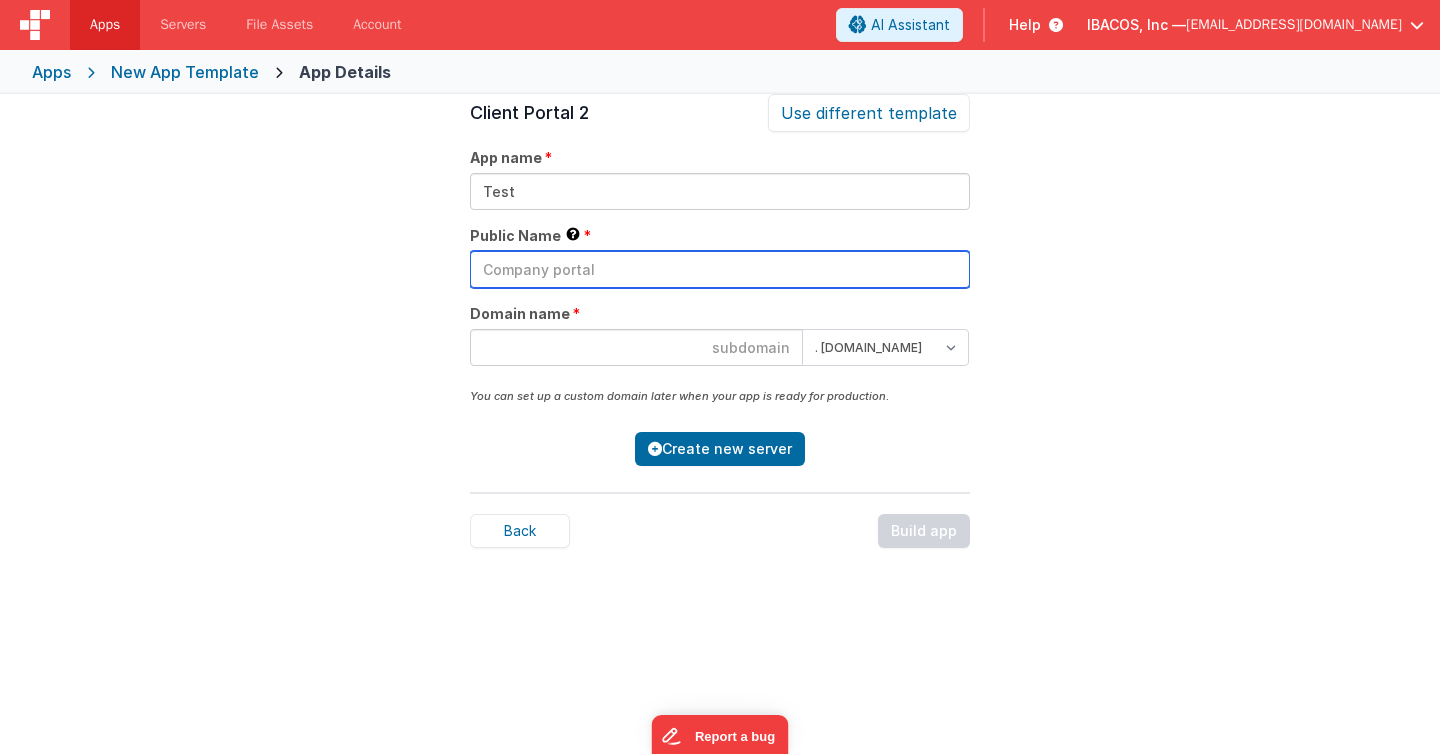 click at bounding box center (720, 269) 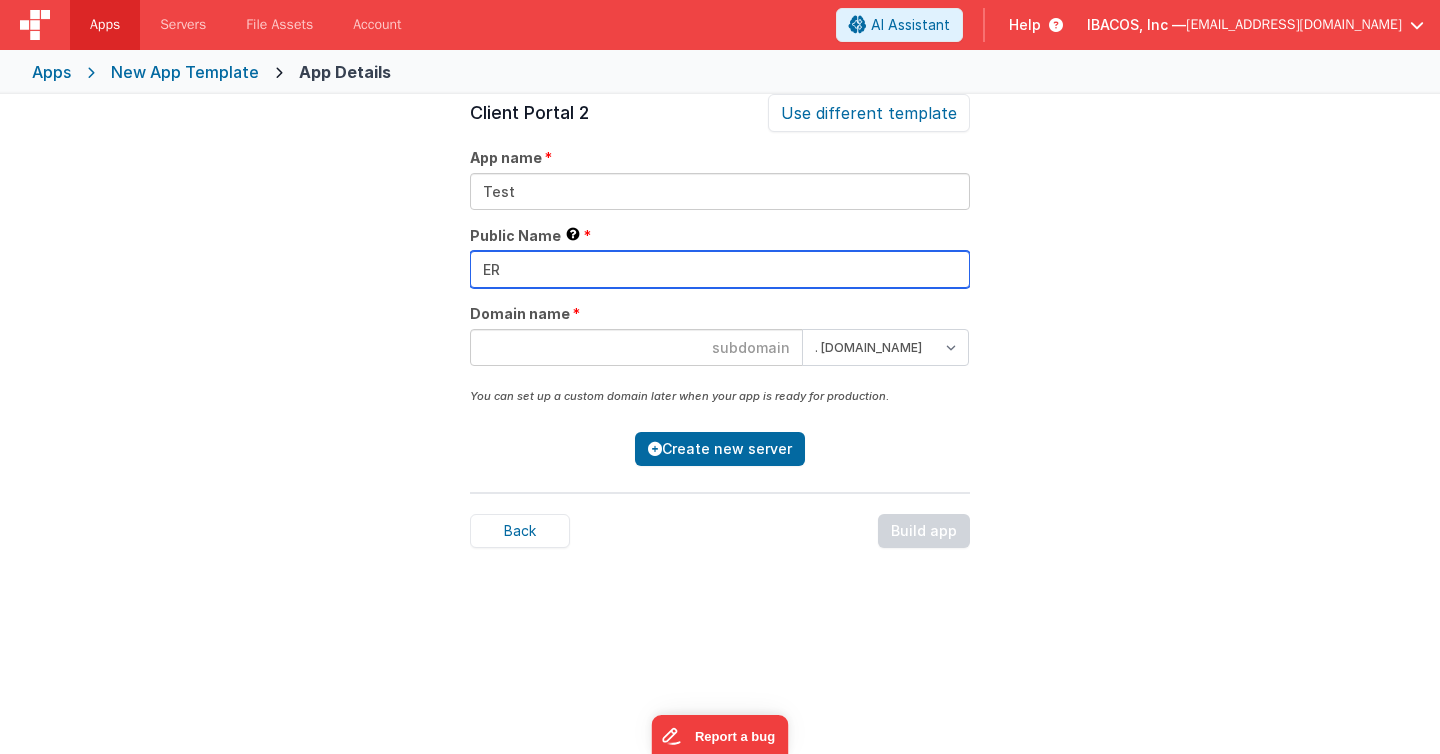 type on "ER" 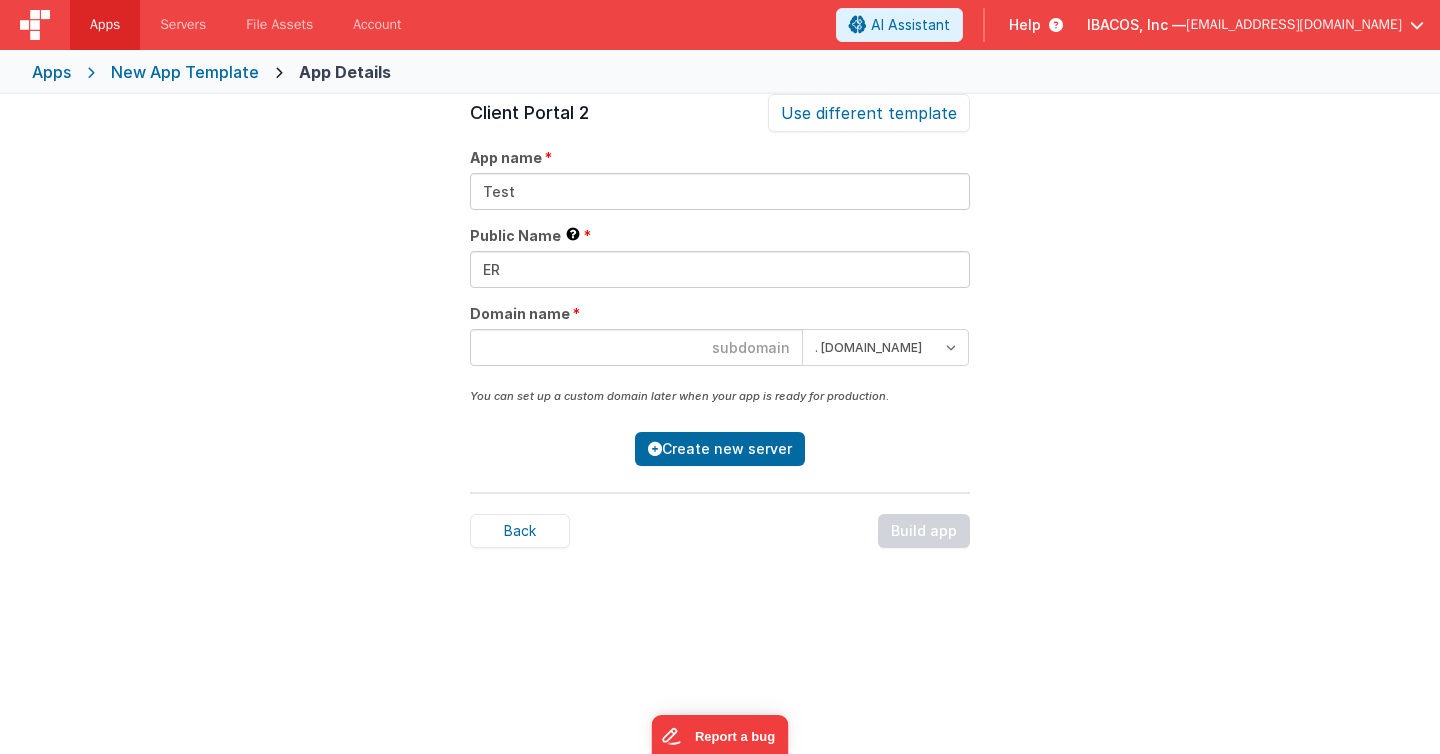 click at bounding box center (636, 347) 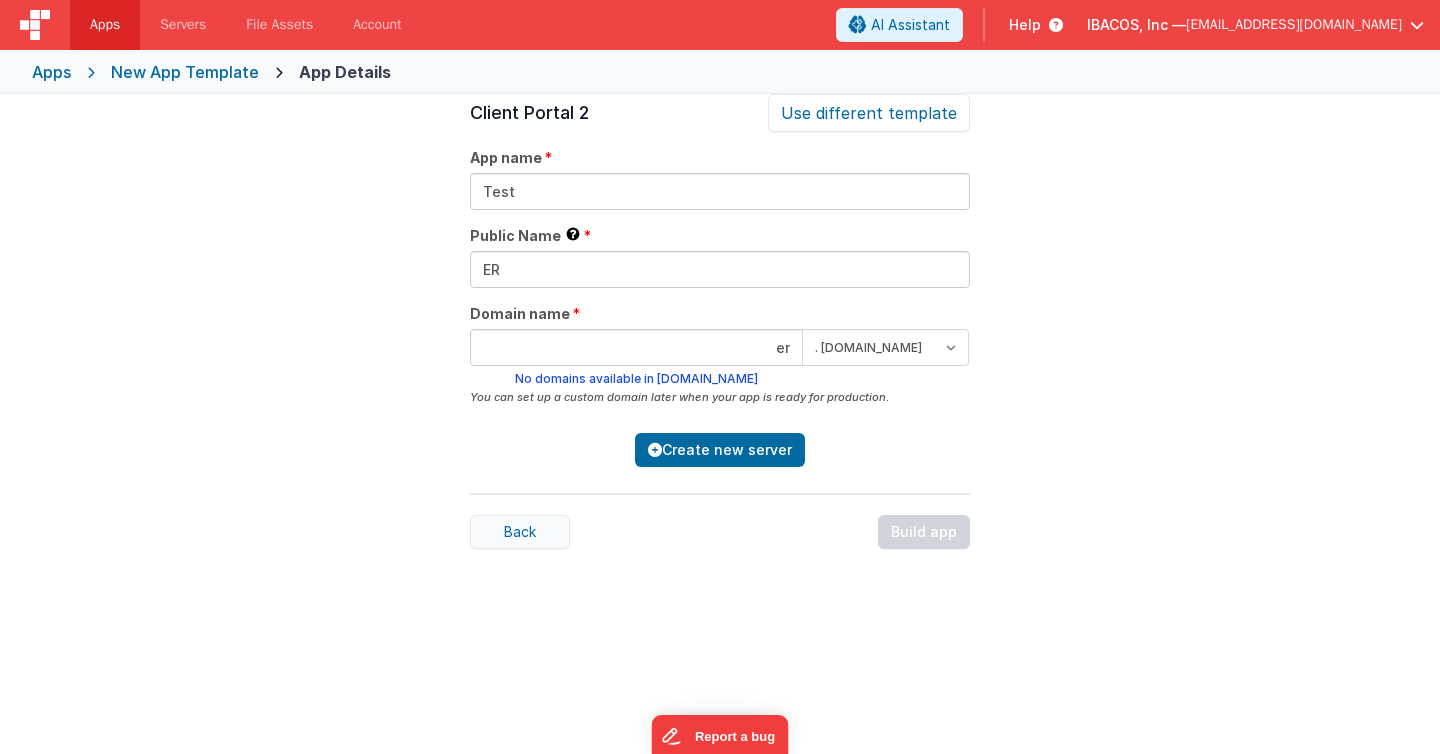 type on "er" 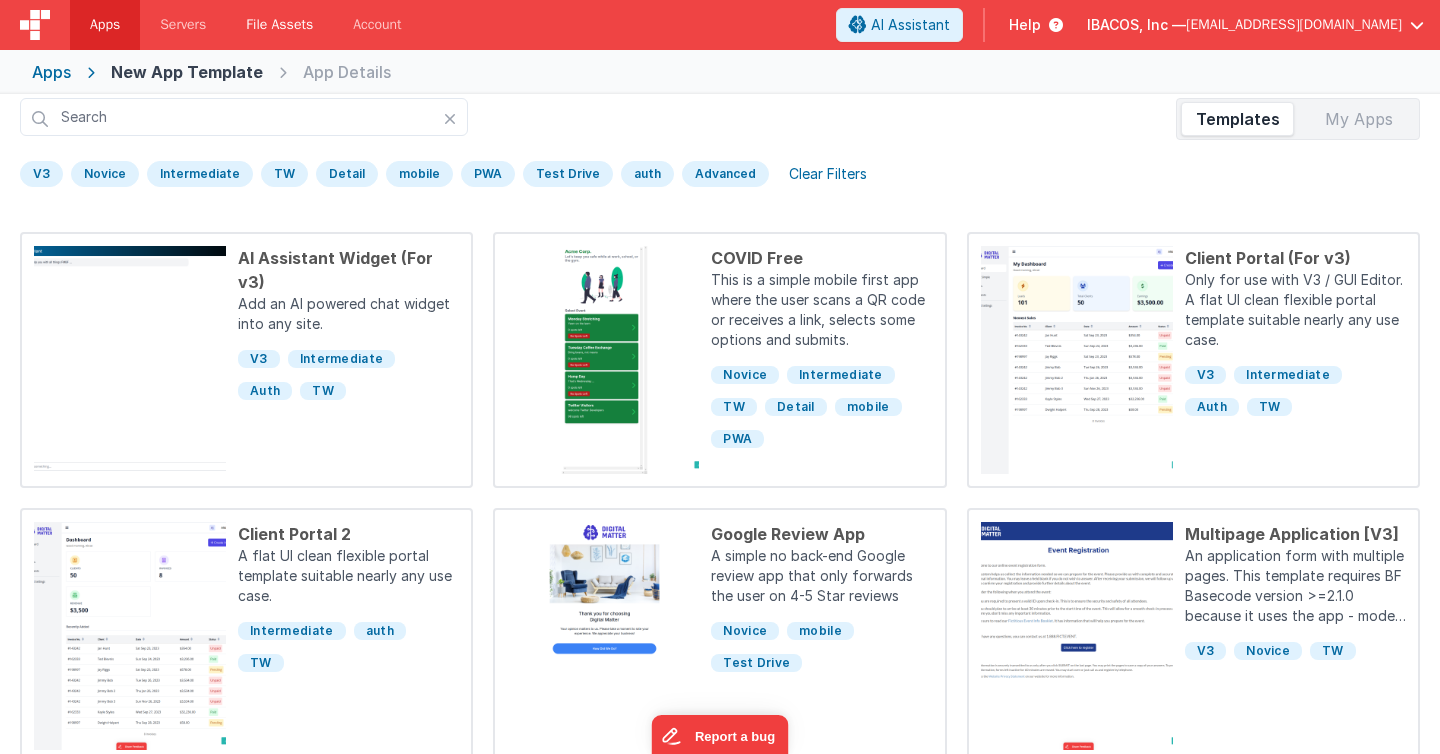 click on "File Assets" at bounding box center [279, 25] 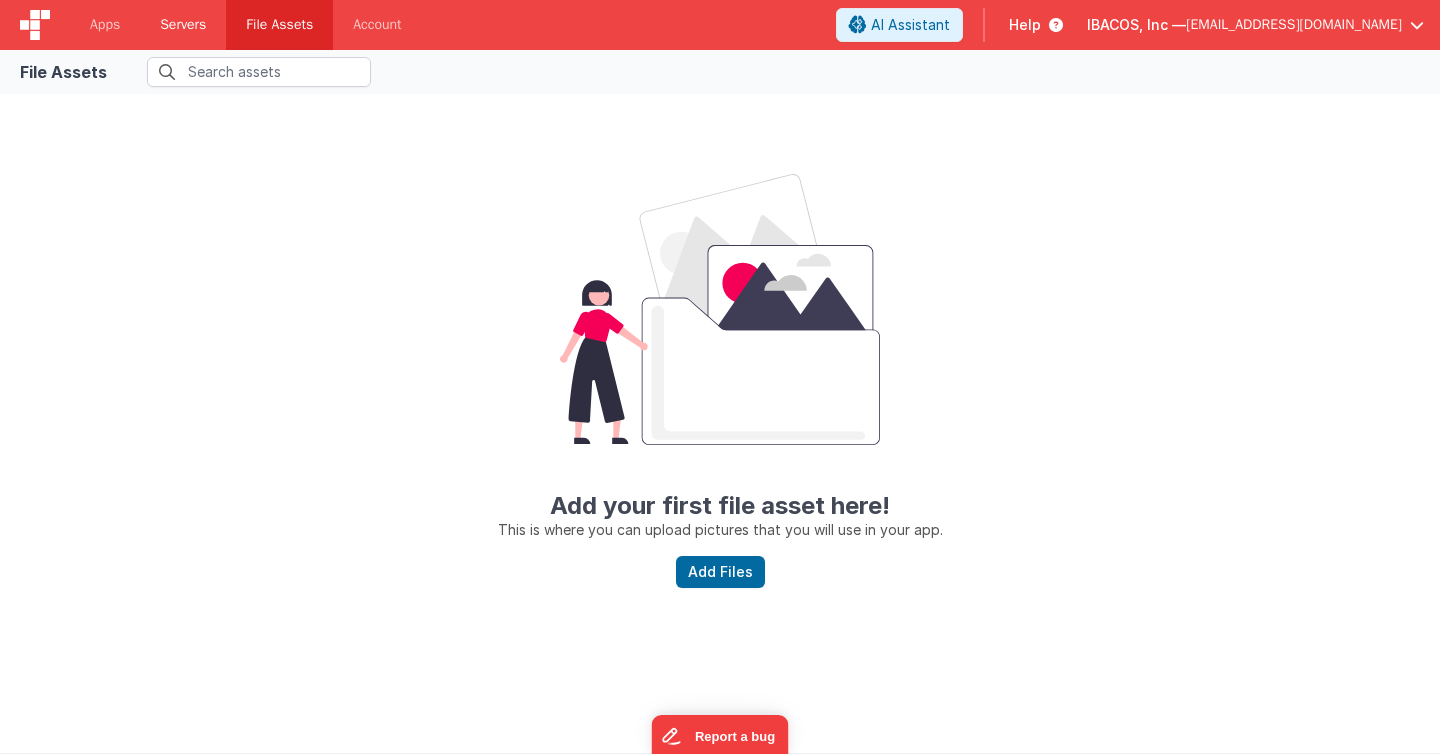 click on "Servers" at bounding box center [183, 25] 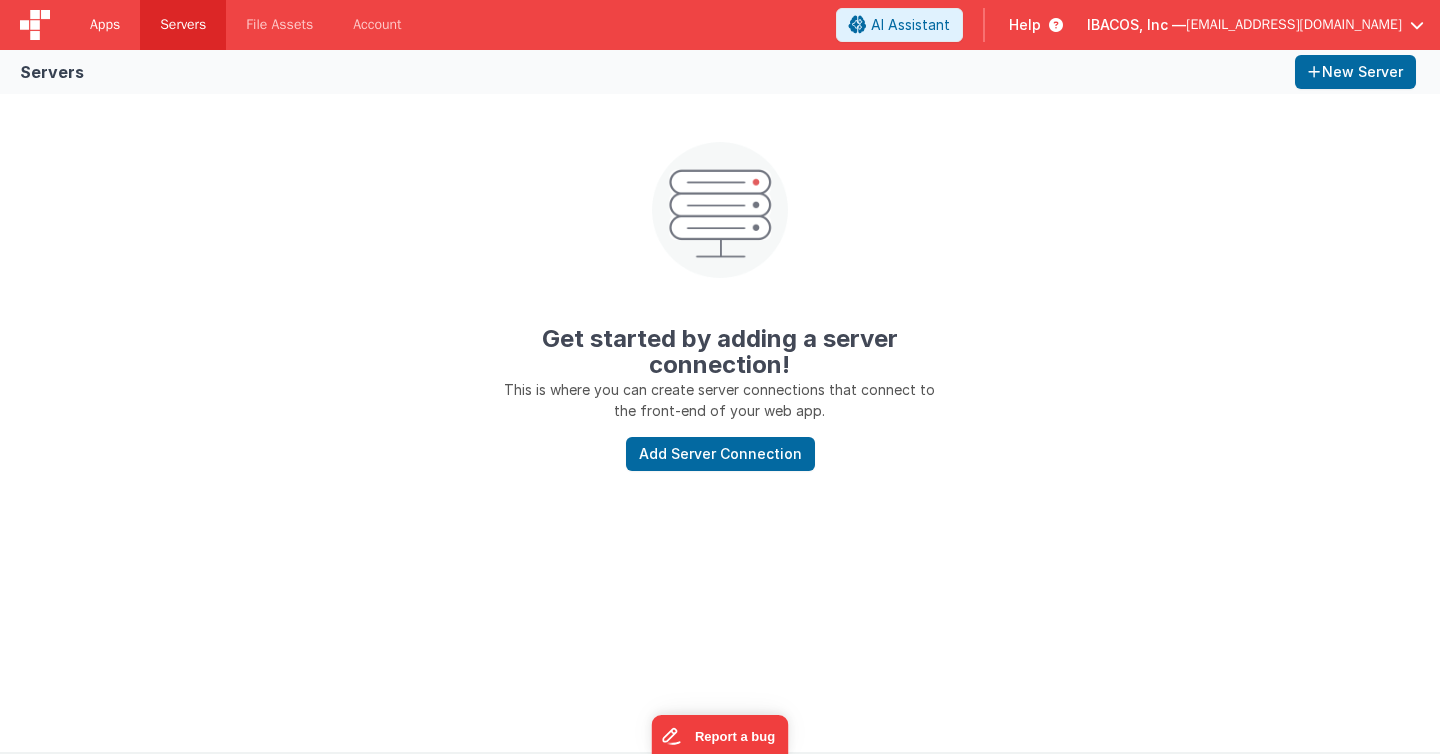 click on "Apps" at bounding box center (105, 25) 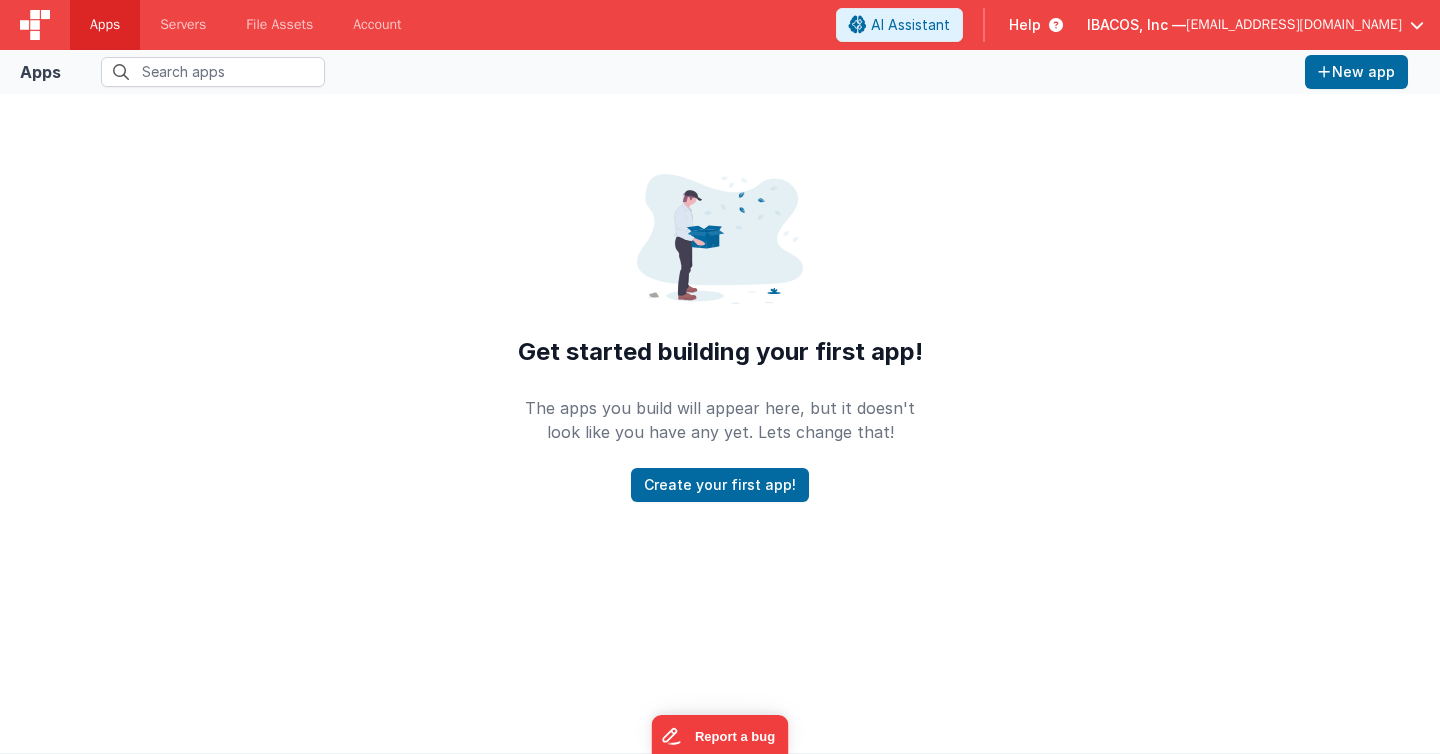 click at bounding box center (35, 25) 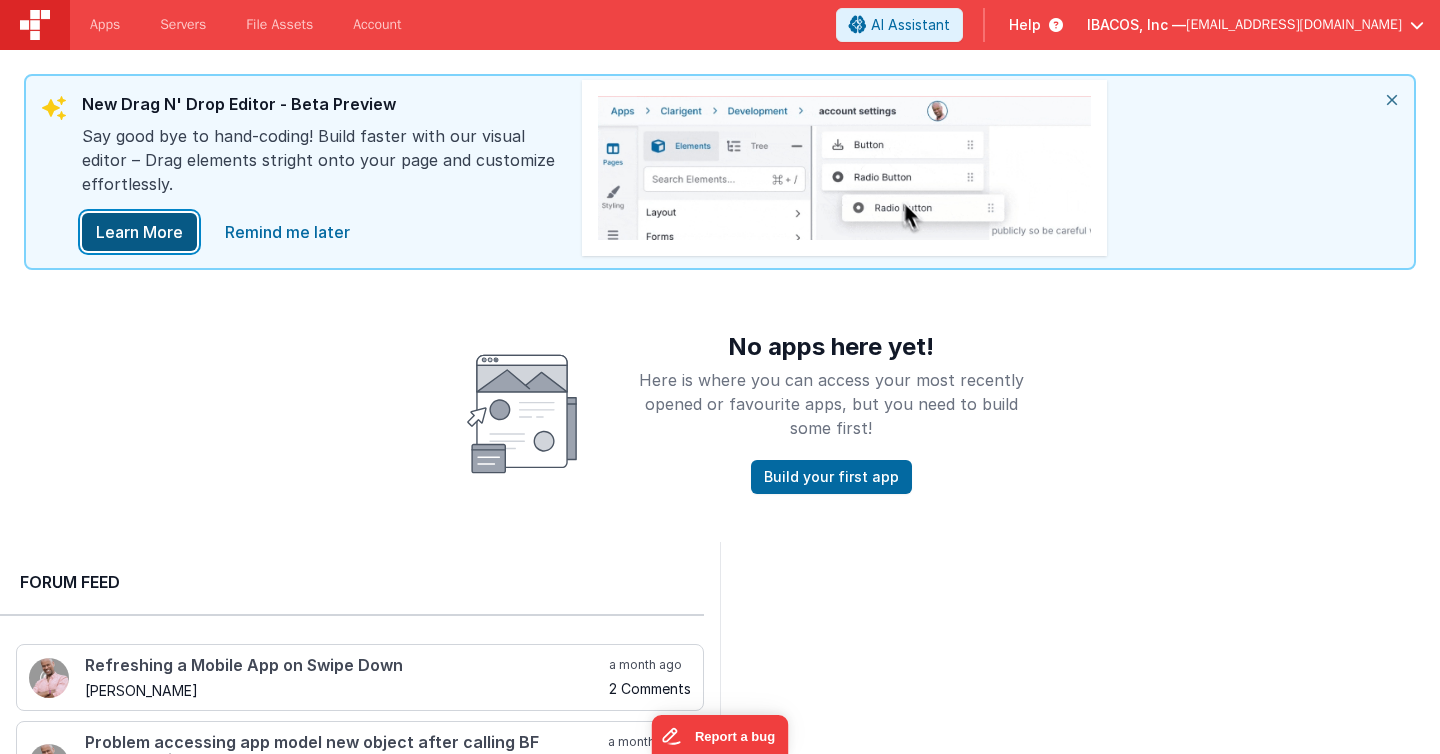 click on "Learn More" at bounding box center [139, 232] 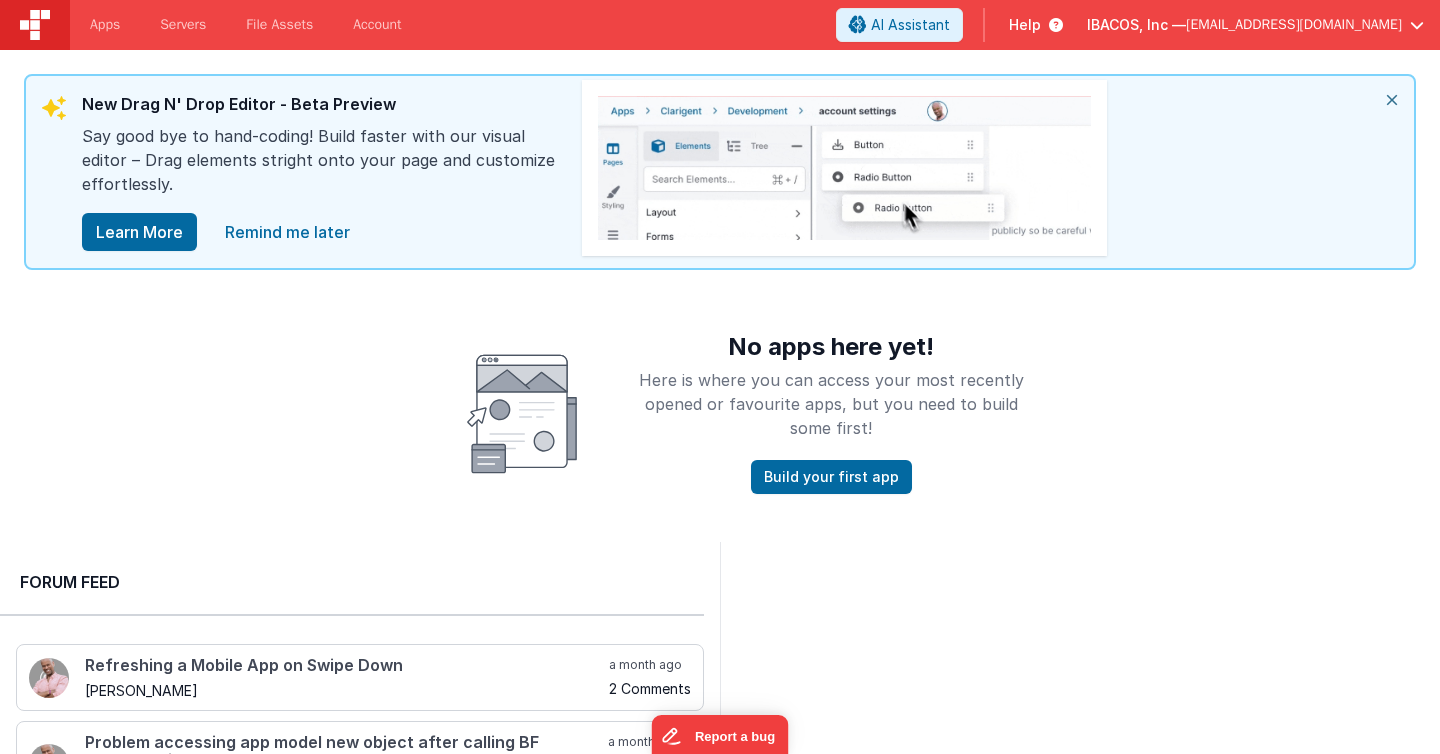 click on "IBACOS, Inc —    [EMAIL_ADDRESS][DOMAIN_NAME]" at bounding box center [1255, 25] 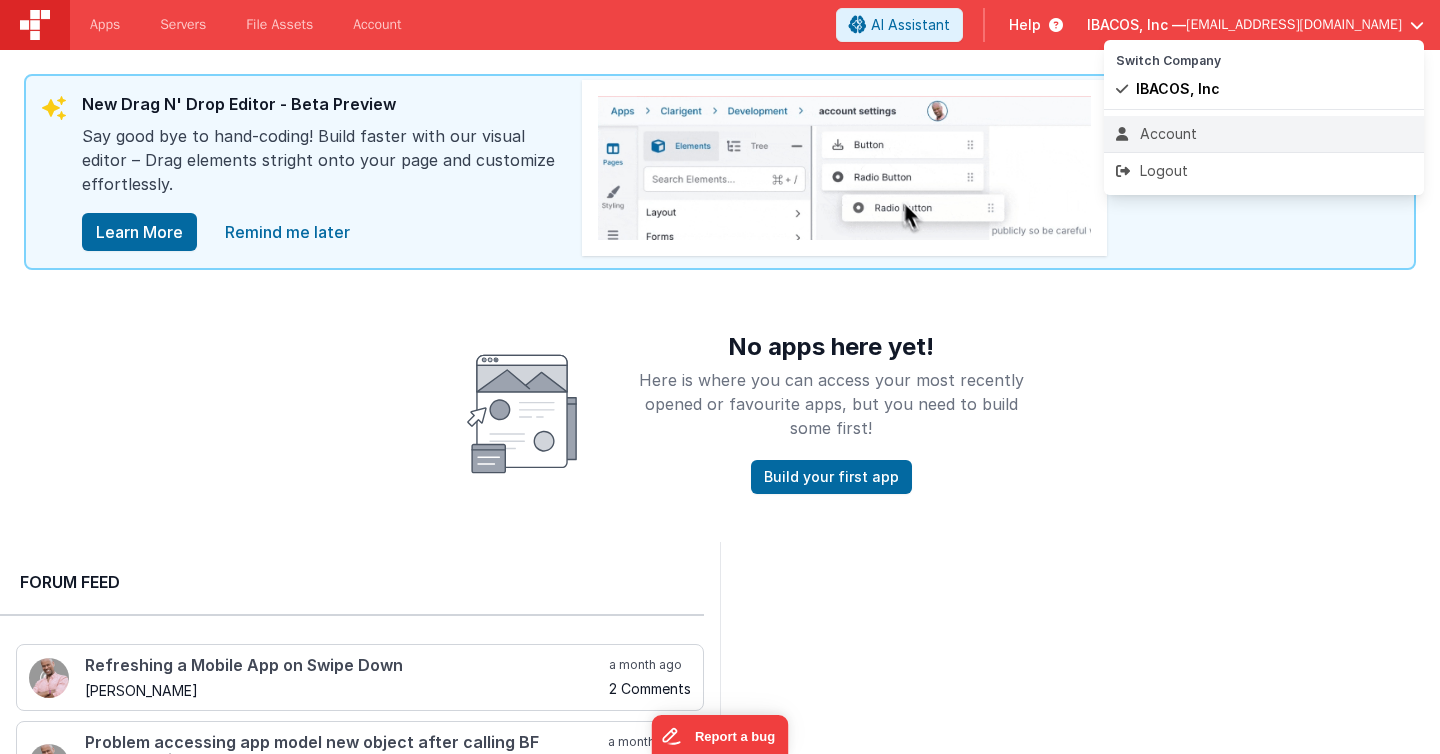 click on "Account" at bounding box center (1264, 134) 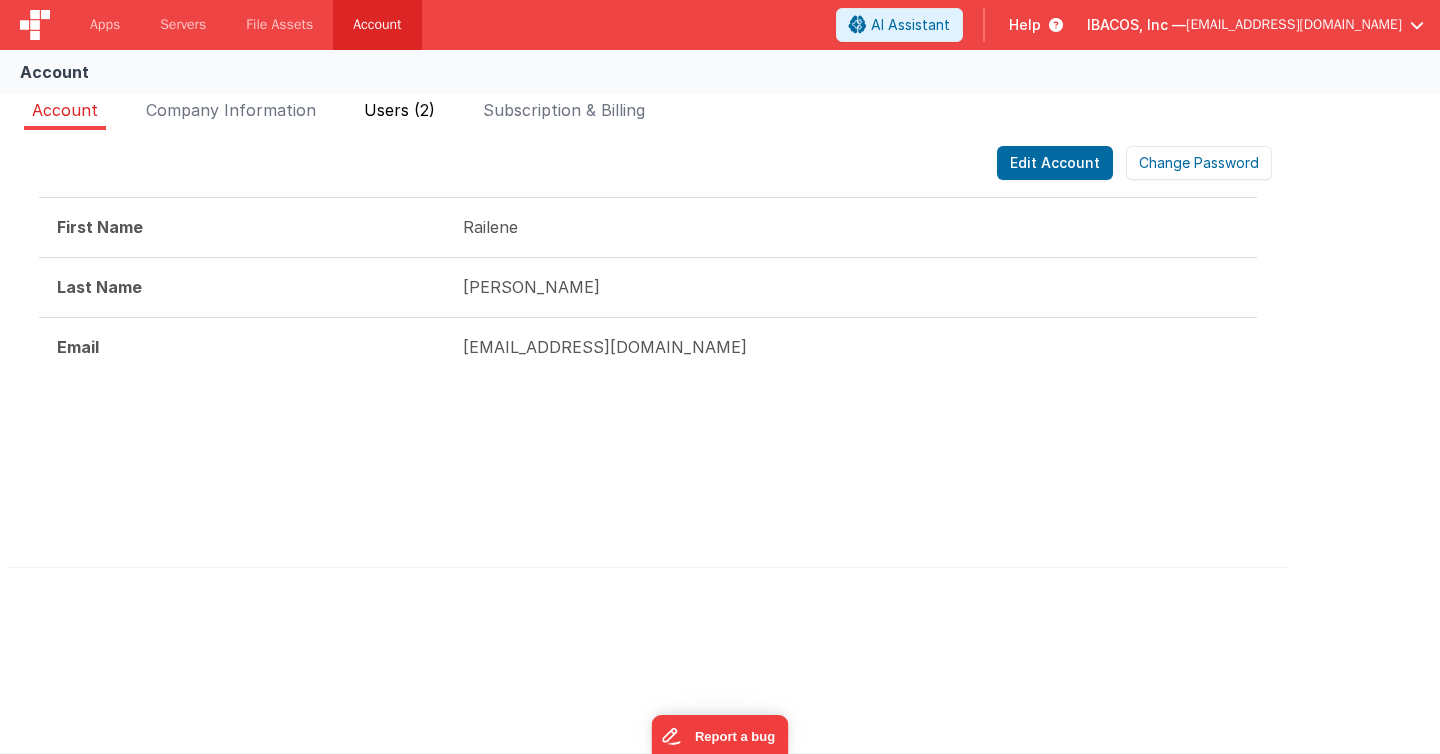click on "Users (2)" at bounding box center [399, 110] 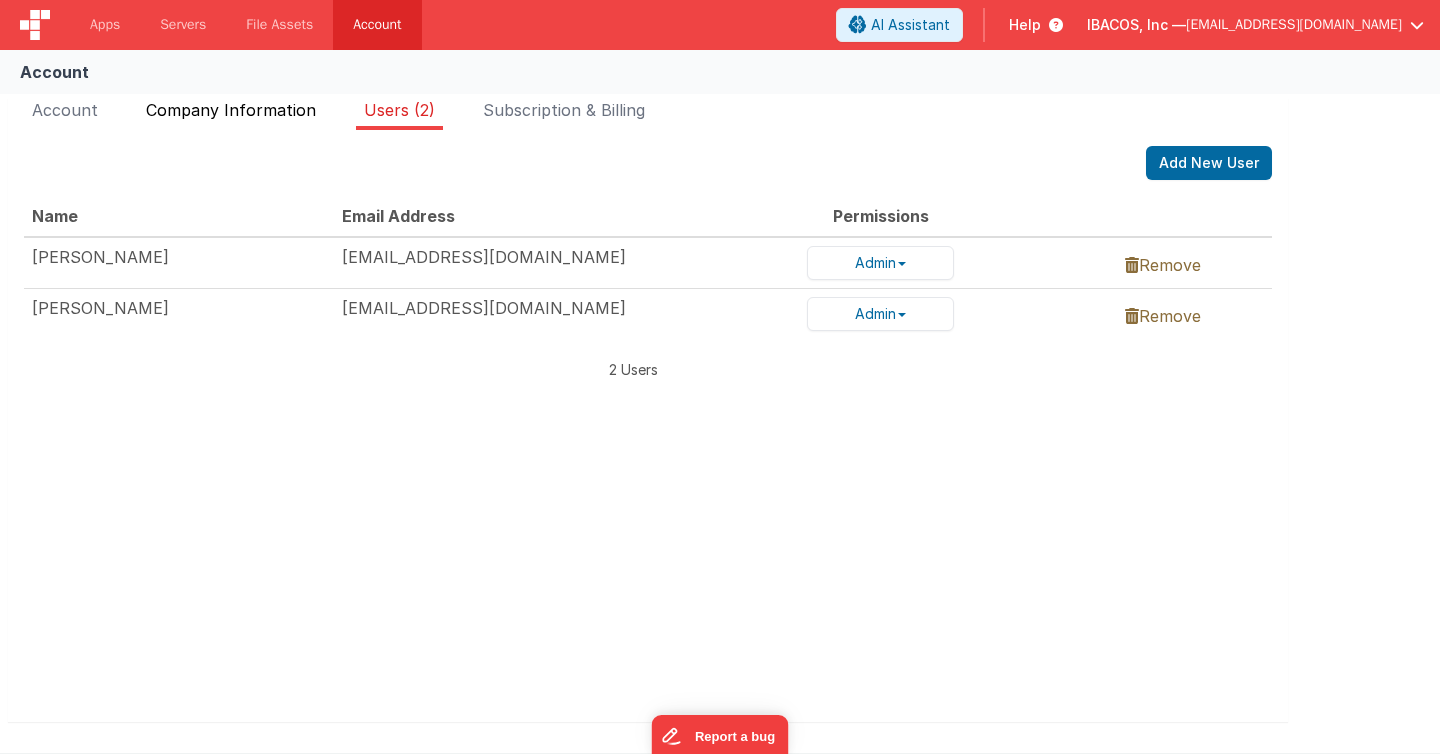 click on "Company Information" at bounding box center (231, 110) 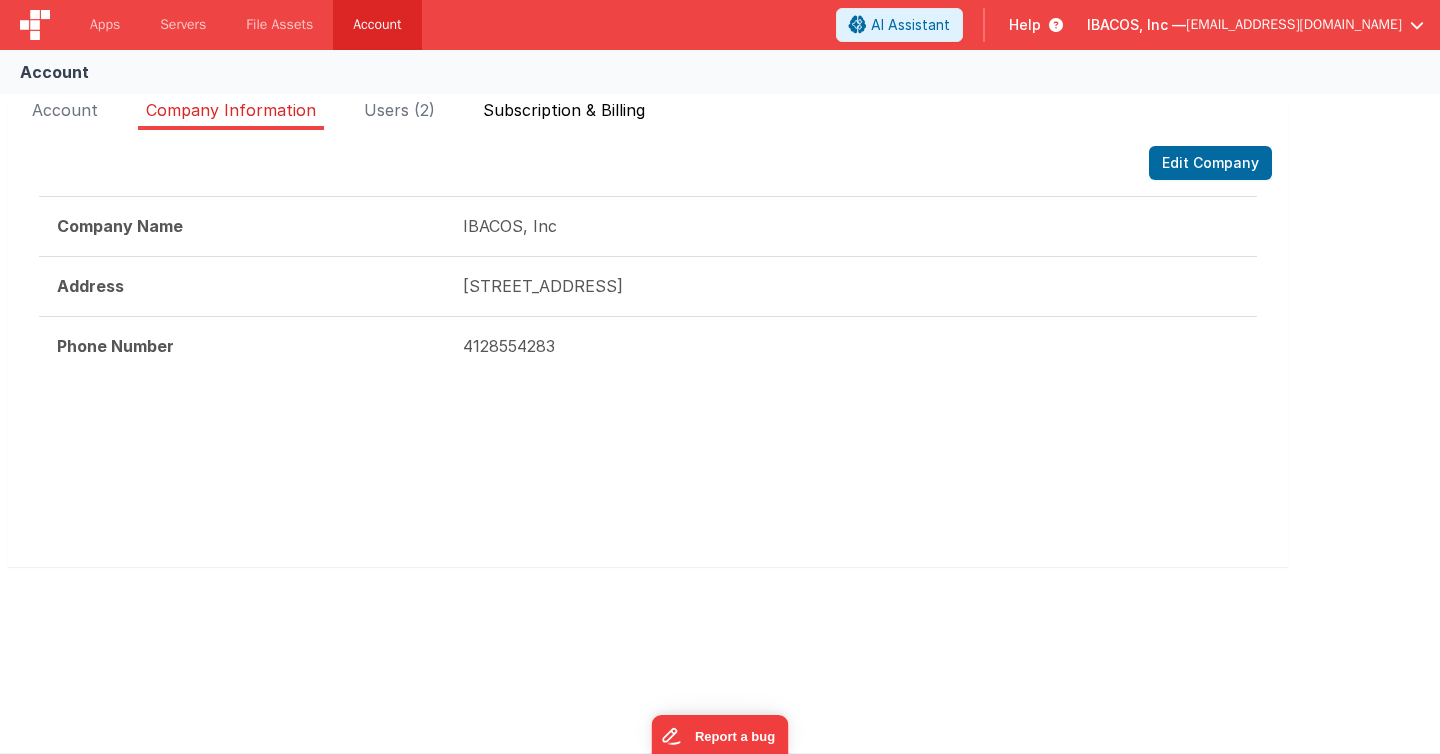 click on "Subscription & Billing" at bounding box center (564, 110) 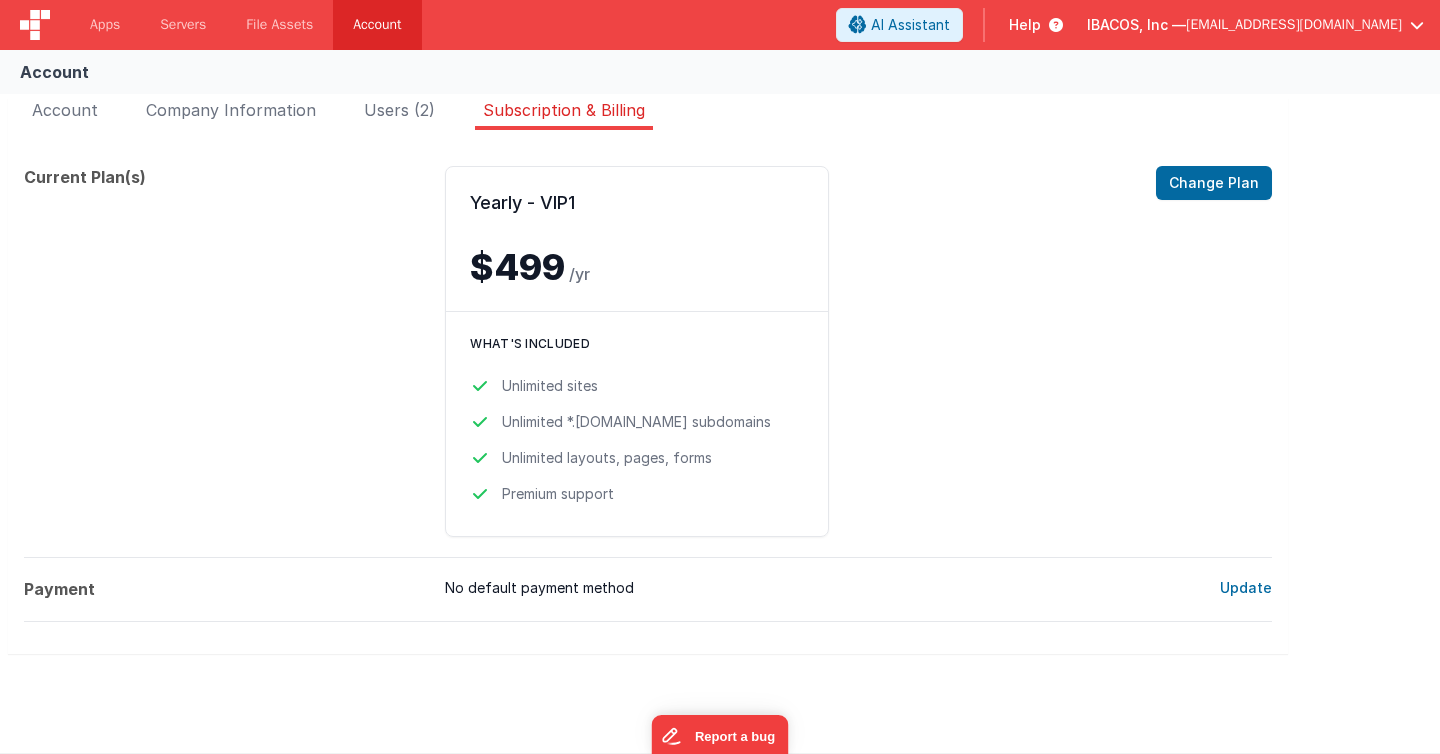 click on "IBACOS, Inc —    [EMAIL_ADDRESS][DOMAIN_NAME]" at bounding box center [1255, 25] 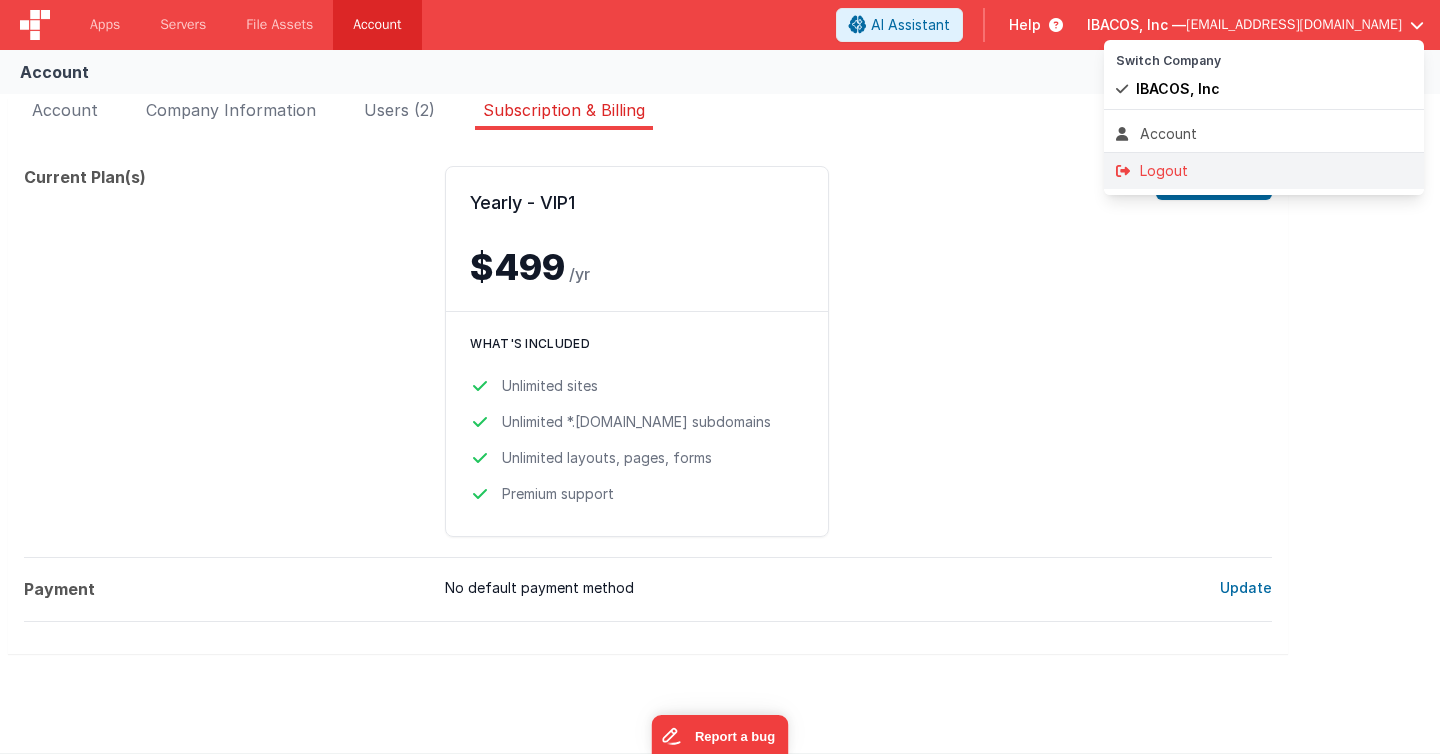 click on "Logout" at bounding box center [1264, 171] 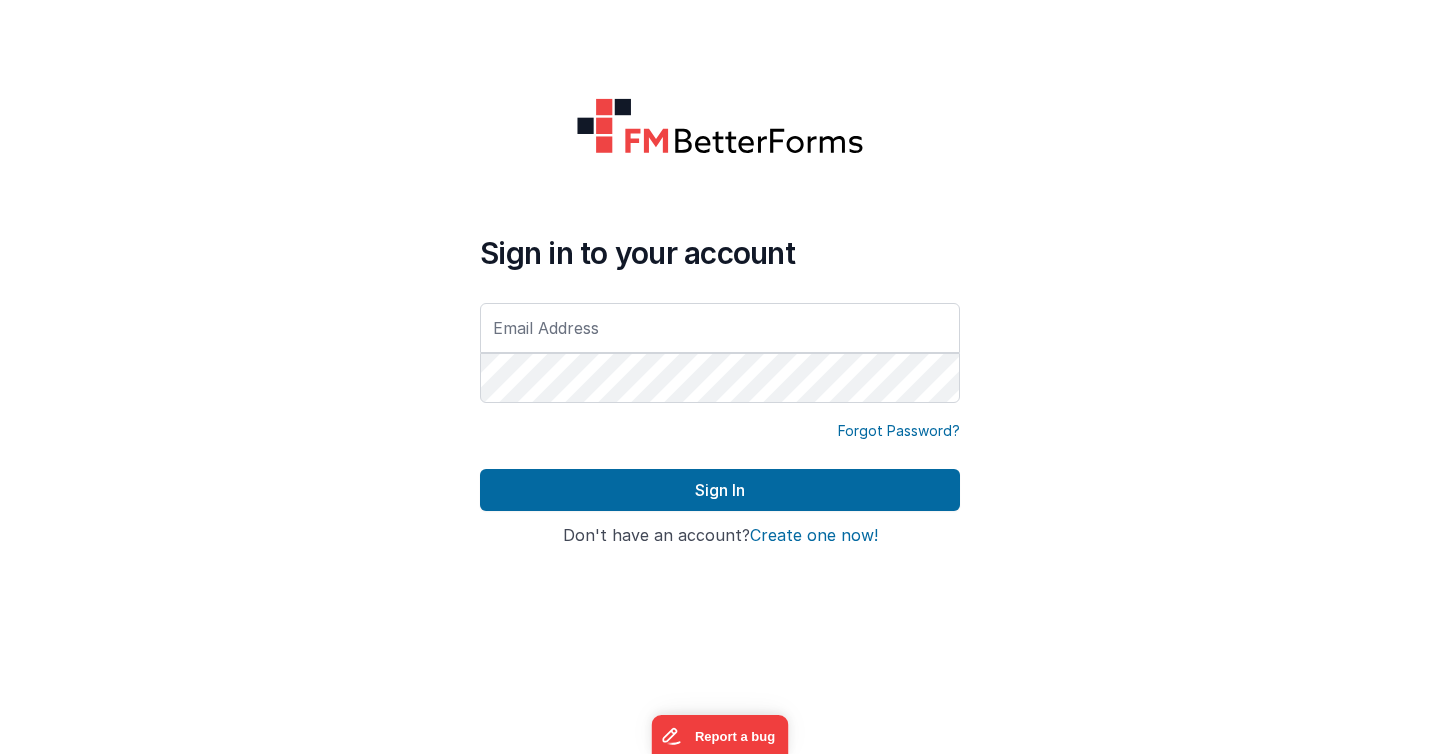 type on "[EMAIL_ADDRESS][DOMAIN_NAME]" 